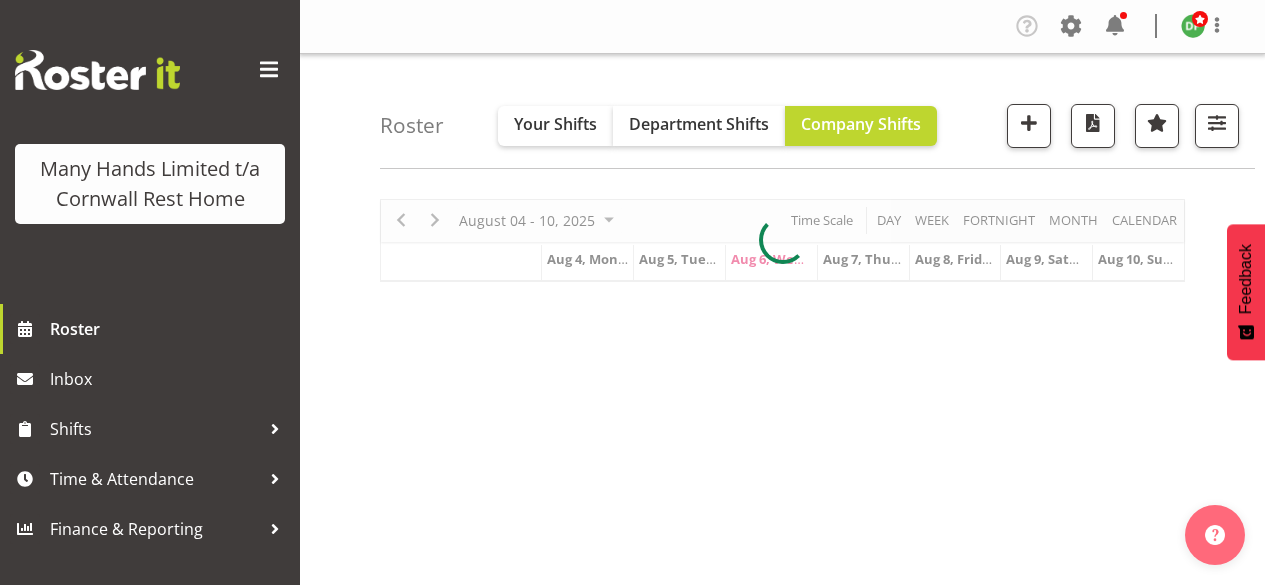 scroll, scrollTop: 0, scrollLeft: 0, axis: both 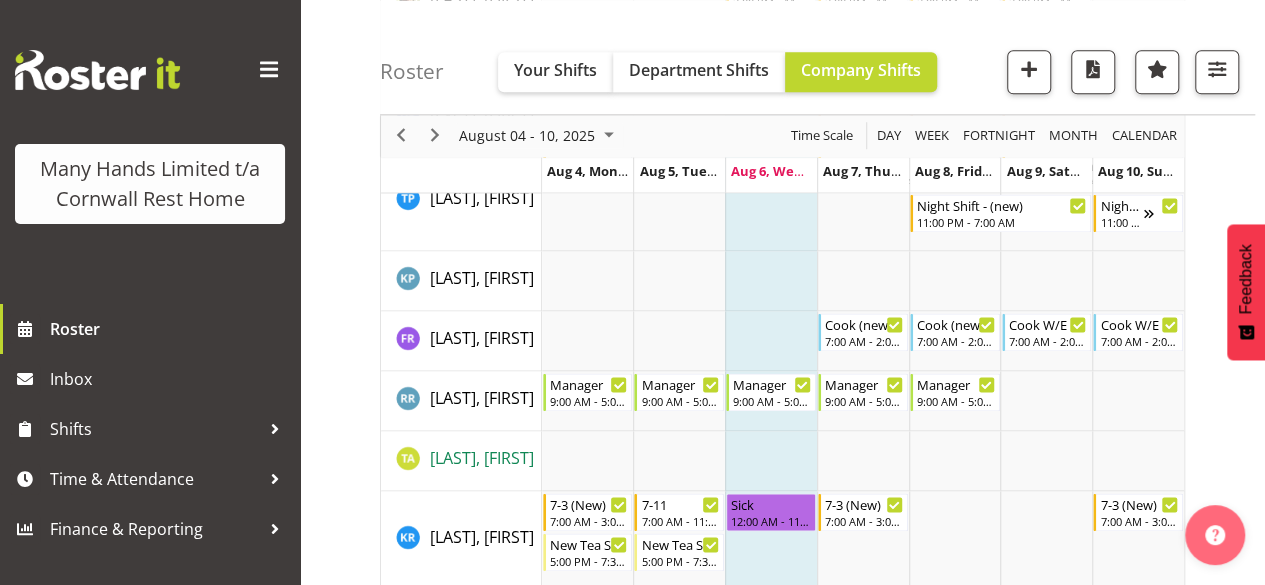 click on "[LAST], [FIRST]" at bounding box center (482, 458) 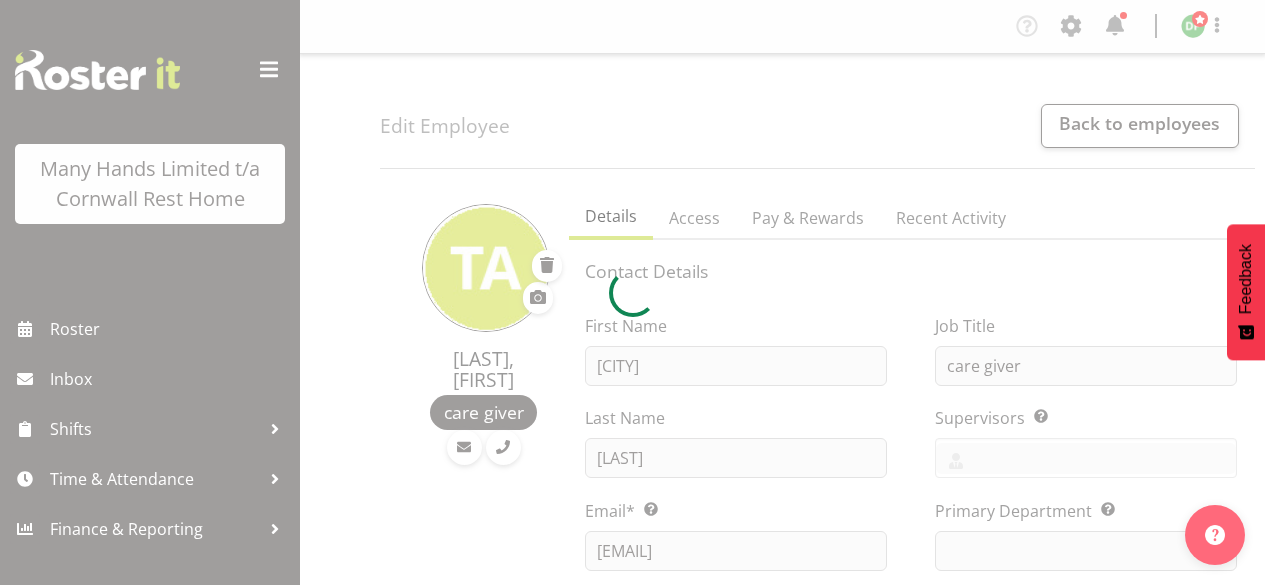 scroll, scrollTop: 0, scrollLeft: 0, axis: both 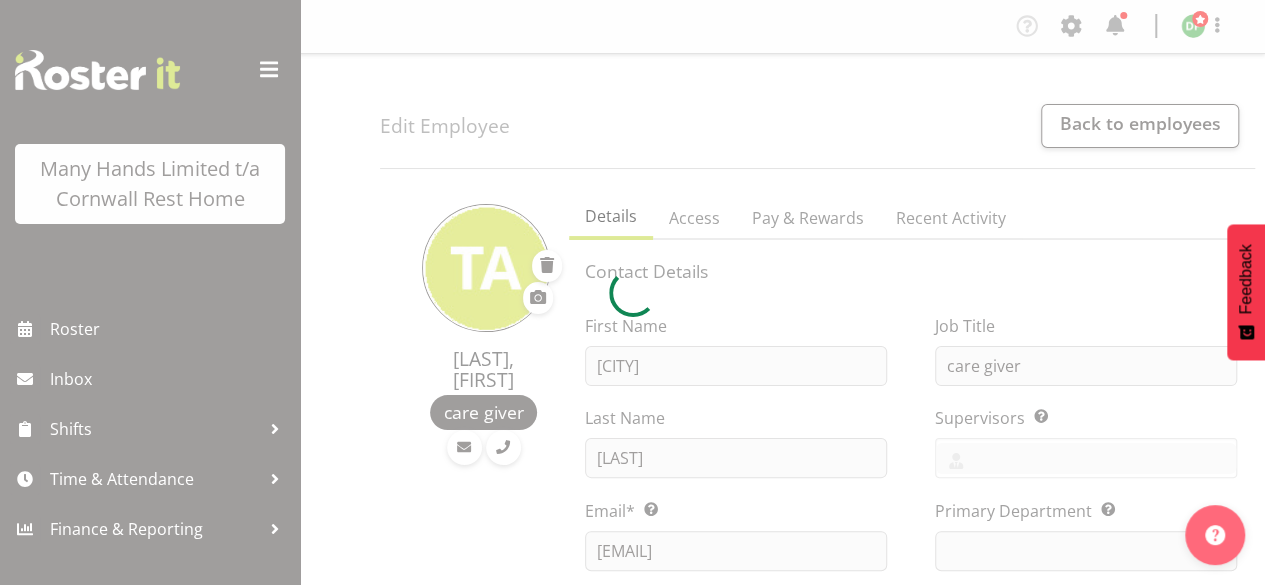 select 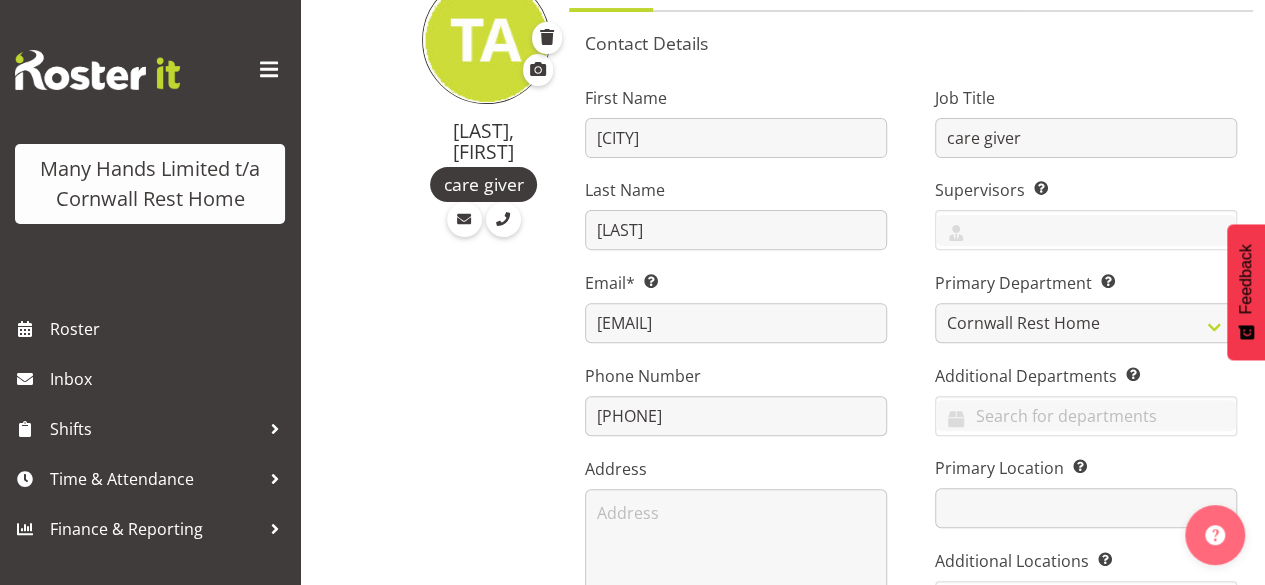 scroll, scrollTop: 240, scrollLeft: 0, axis: vertical 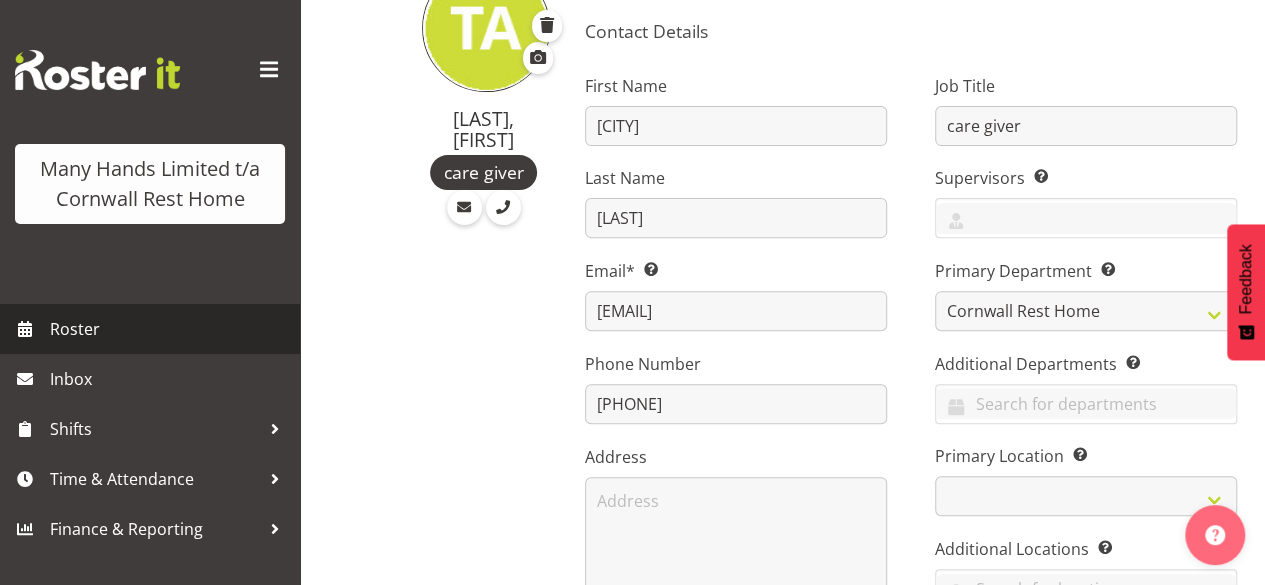 click on "Roster" at bounding box center (170, 329) 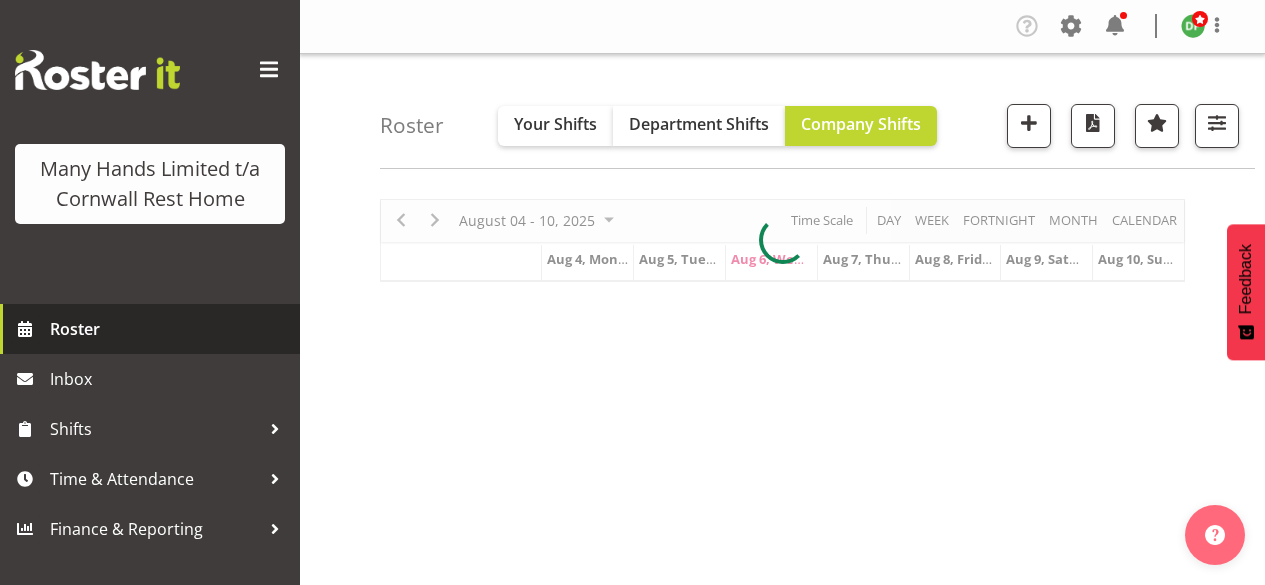 scroll, scrollTop: 0, scrollLeft: 0, axis: both 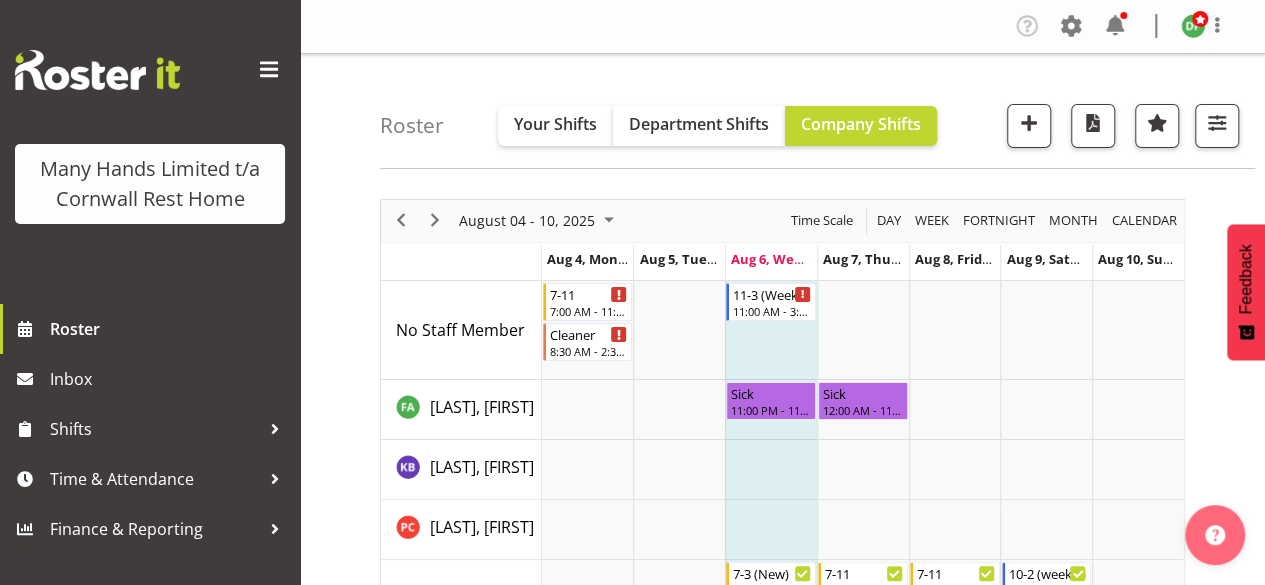 drag, startPoint x: 1214, startPoint y: 50, endPoint x: 869, endPoint y: 11, distance: 347.19736 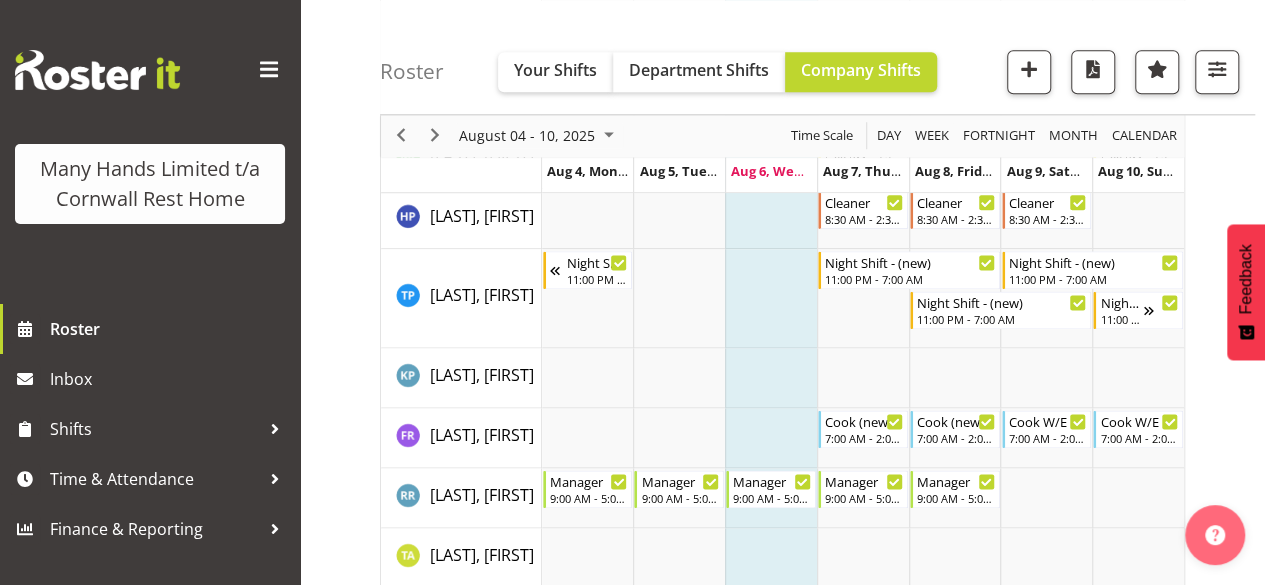 scroll, scrollTop: 1172, scrollLeft: 0, axis: vertical 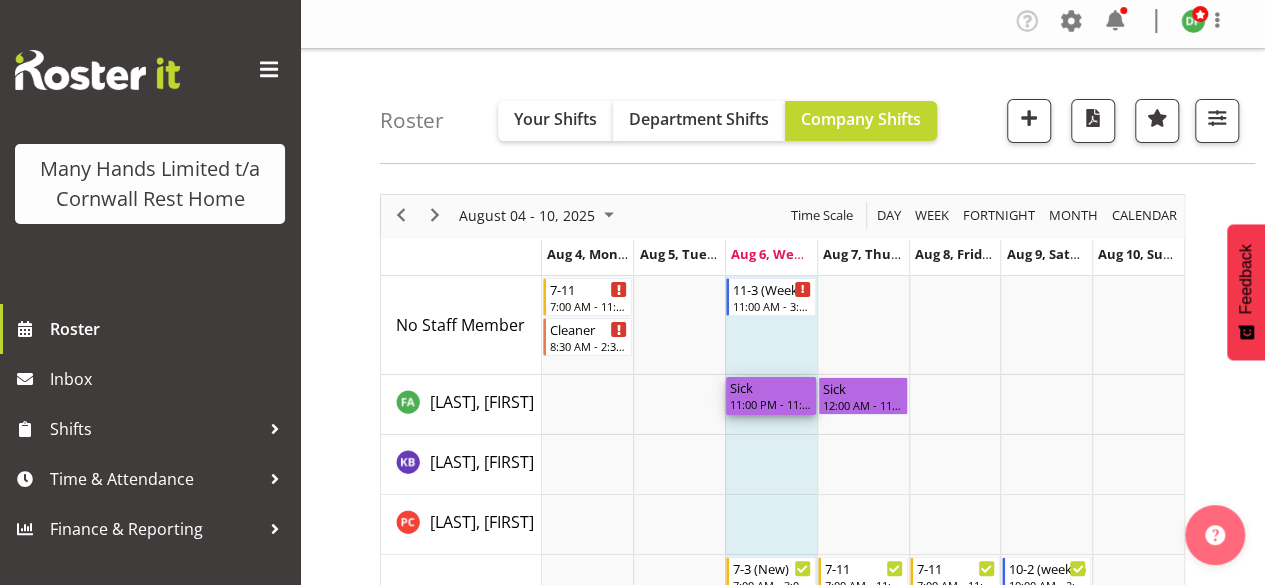 click on "Sick" at bounding box center [771, 387] 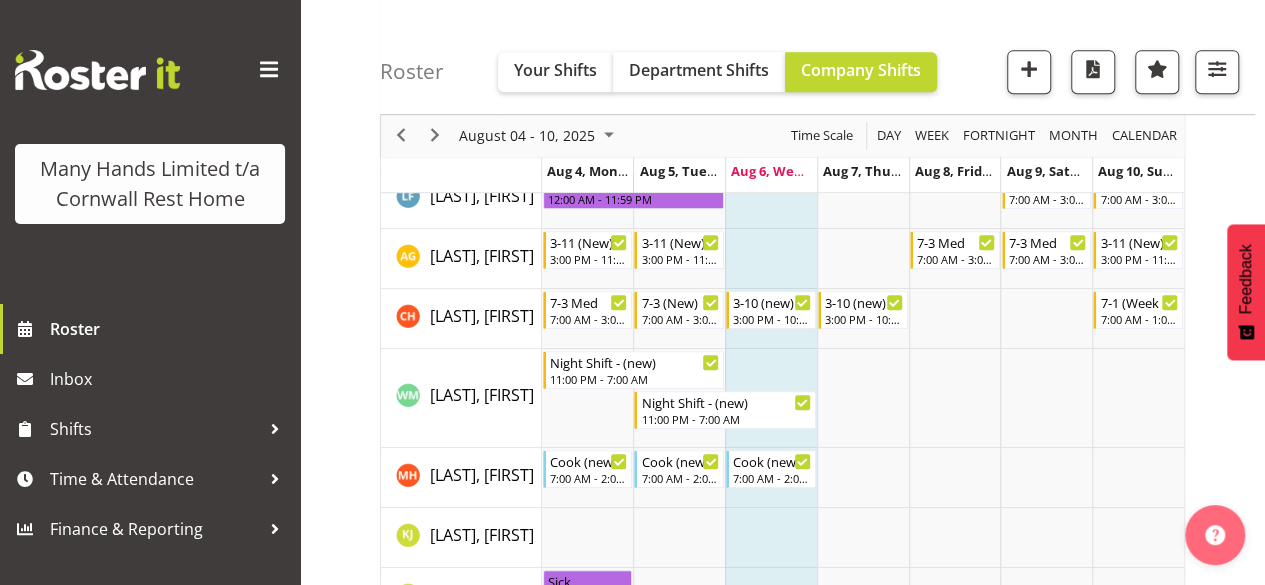 scroll, scrollTop: 499, scrollLeft: 0, axis: vertical 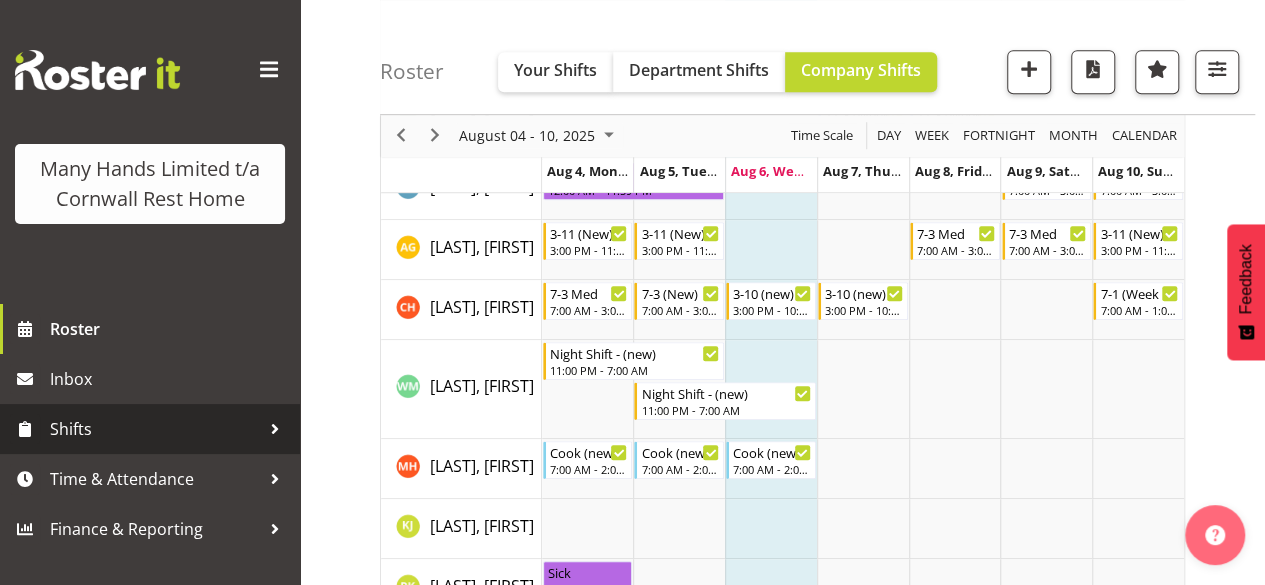click on "Shifts" at bounding box center [155, 429] 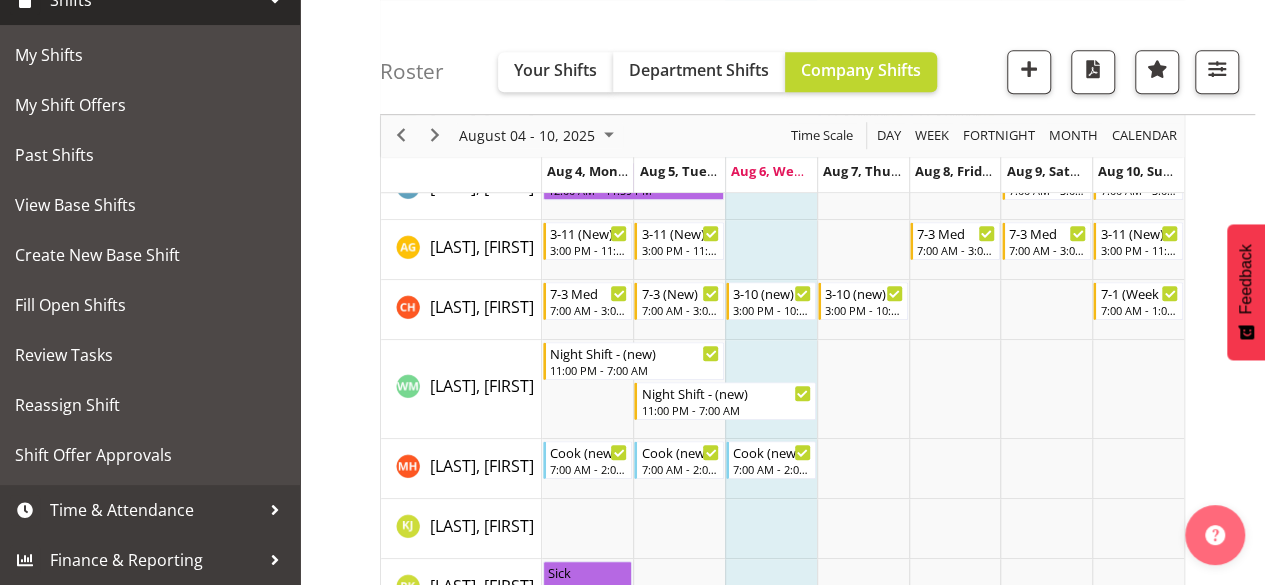 scroll, scrollTop: 458, scrollLeft: 0, axis: vertical 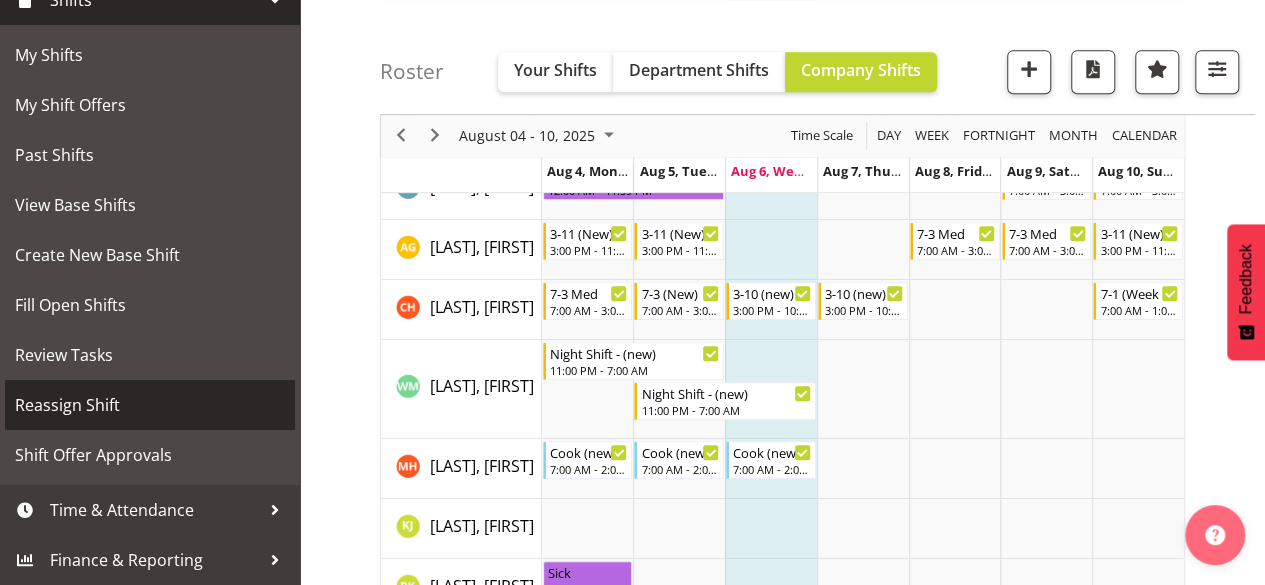 click on "Reassign Shift" at bounding box center (150, 405) 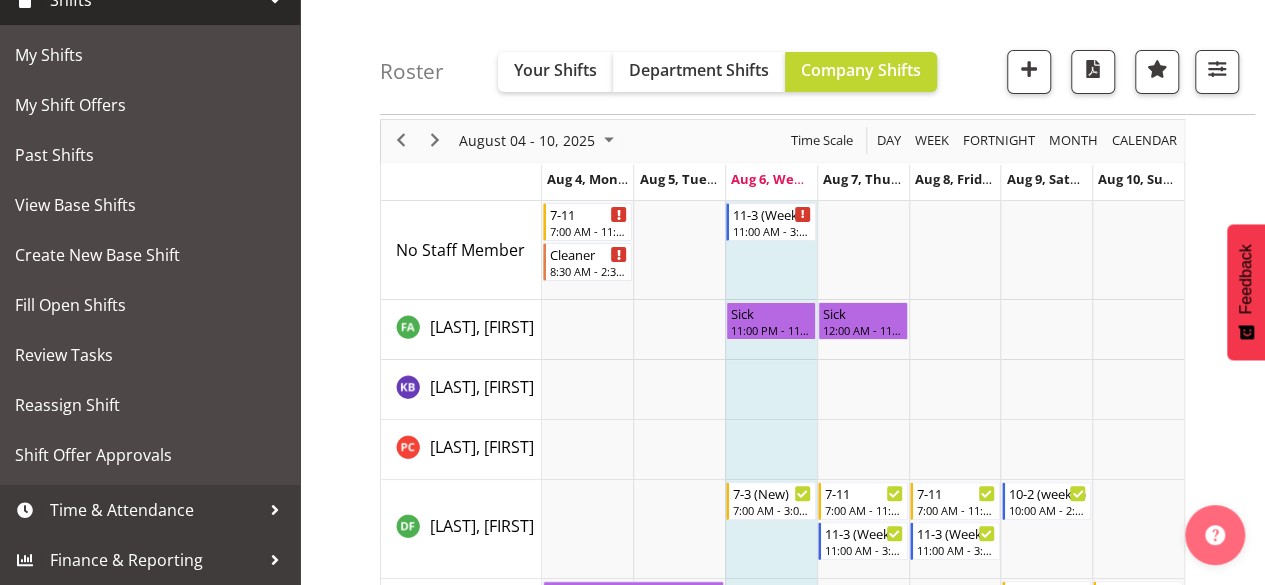 scroll, scrollTop: 69, scrollLeft: 0, axis: vertical 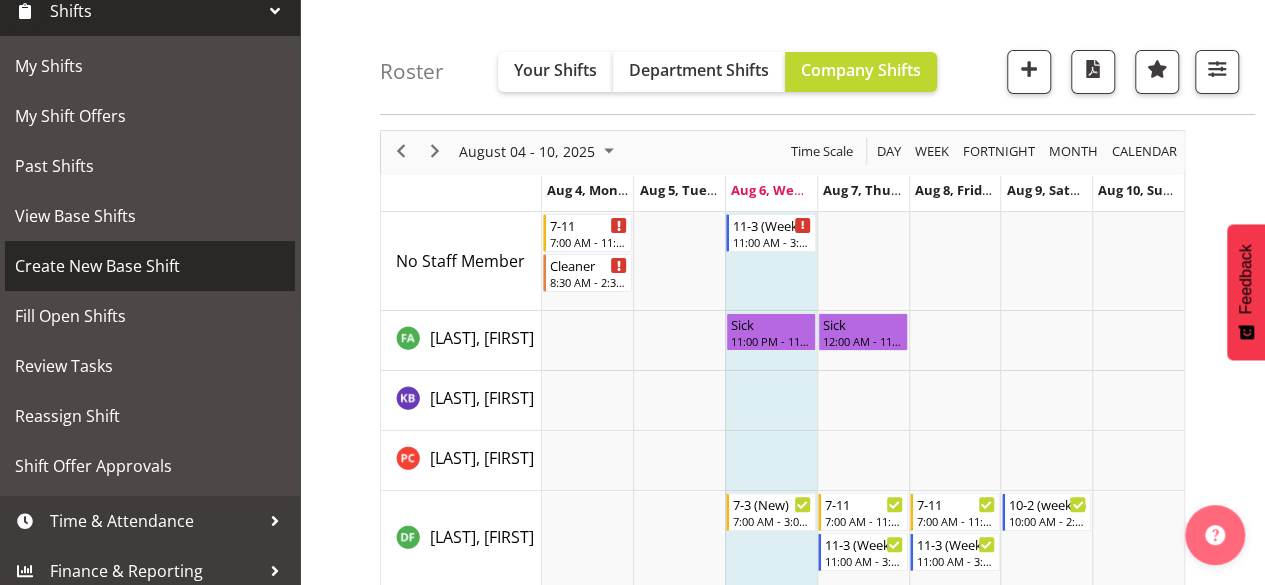 click on "Create New Base Shift" at bounding box center (150, 266) 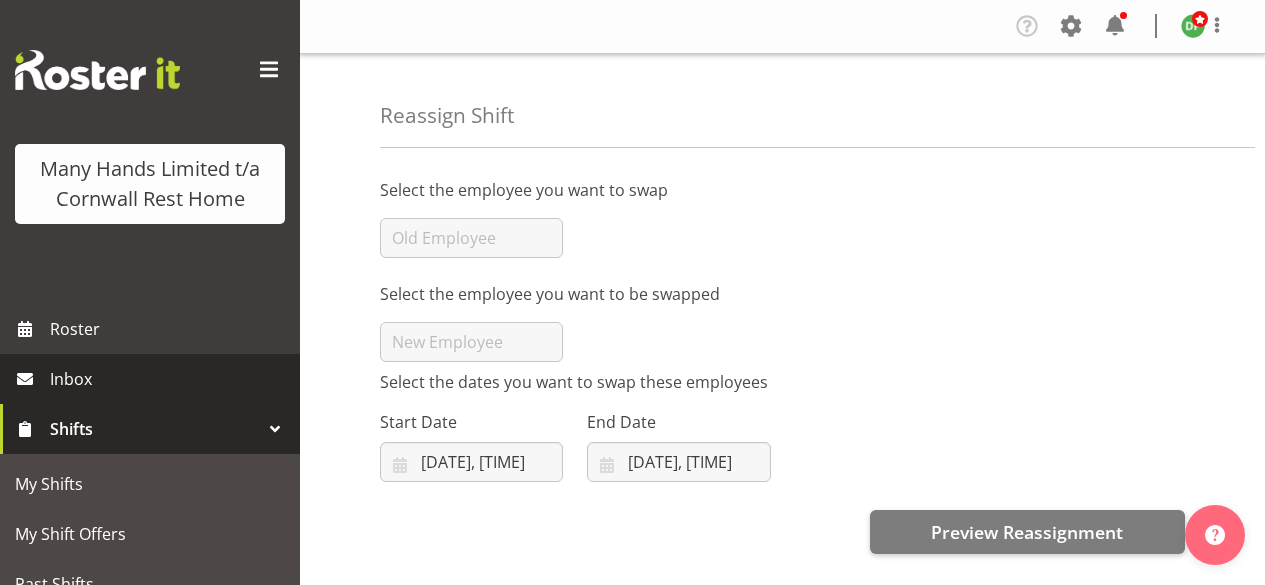 scroll, scrollTop: 0, scrollLeft: 0, axis: both 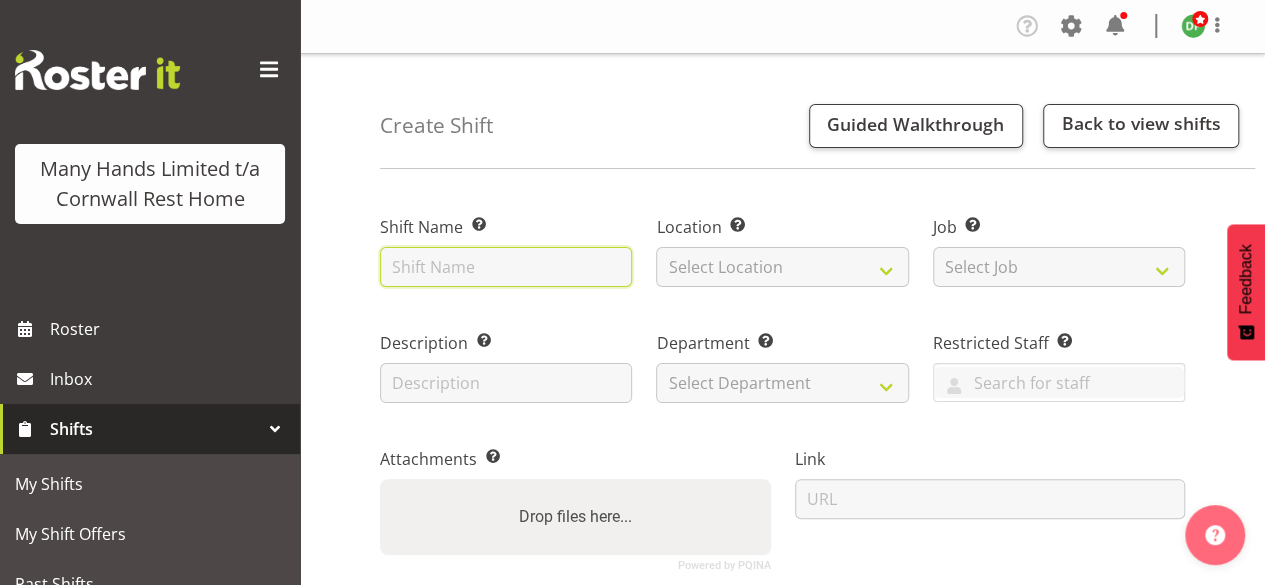 click at bounding box center (506, 267) 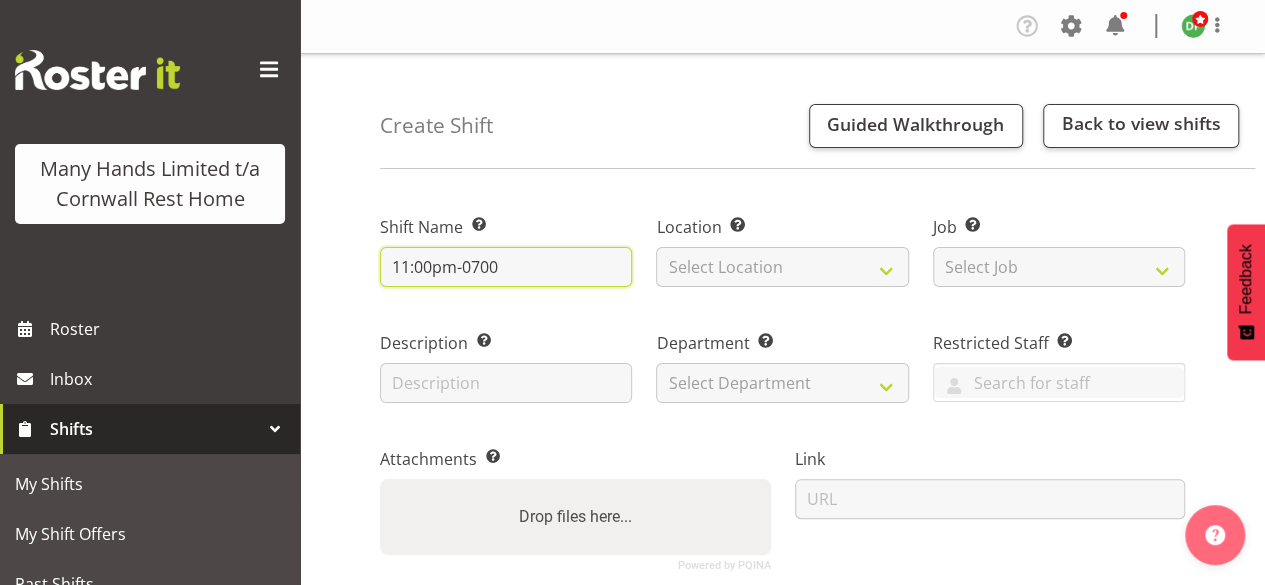 click on "11:00pm-0700" at bounding box center (506, 267) 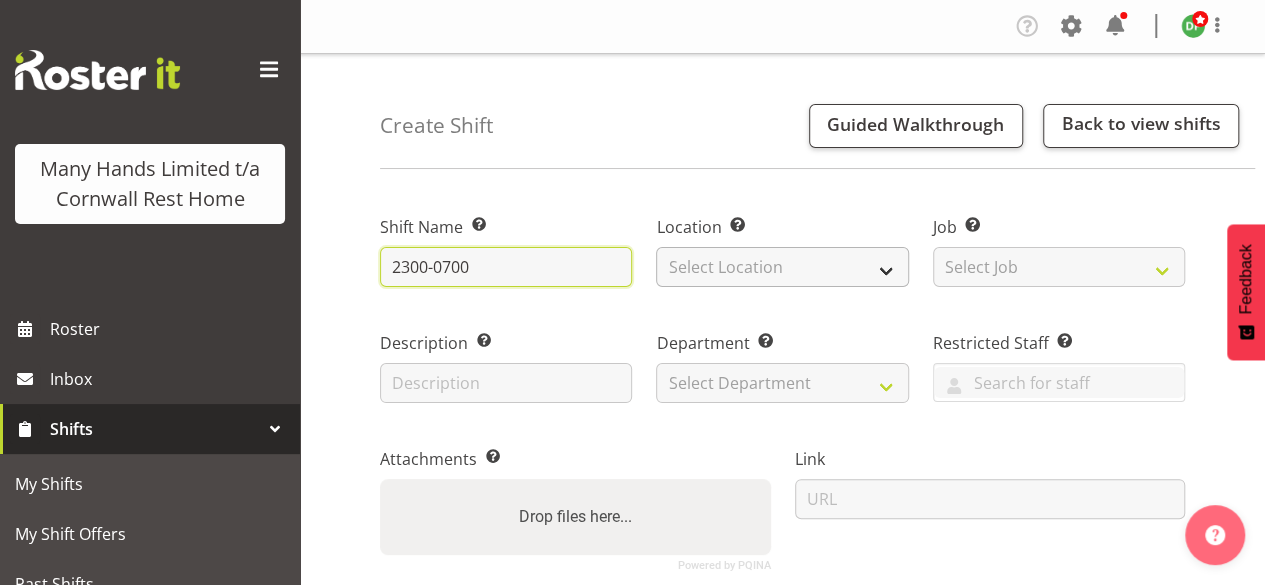 type on "2300-0700" 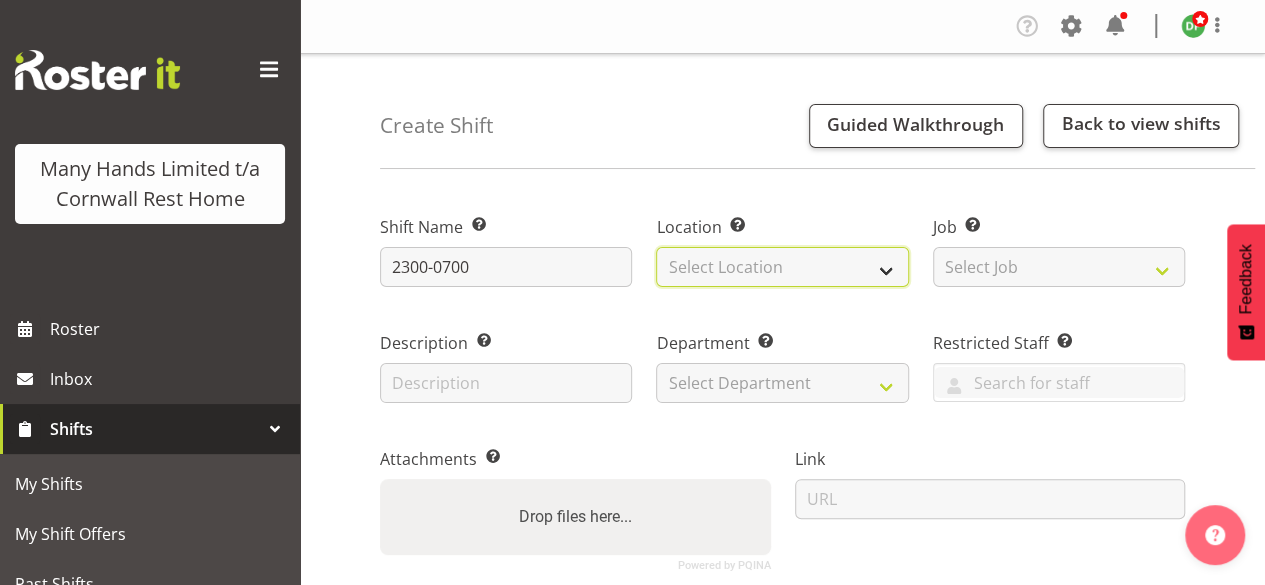 click on "Select Location  Cornwall Rest Home" at bounding box center [782, 267] 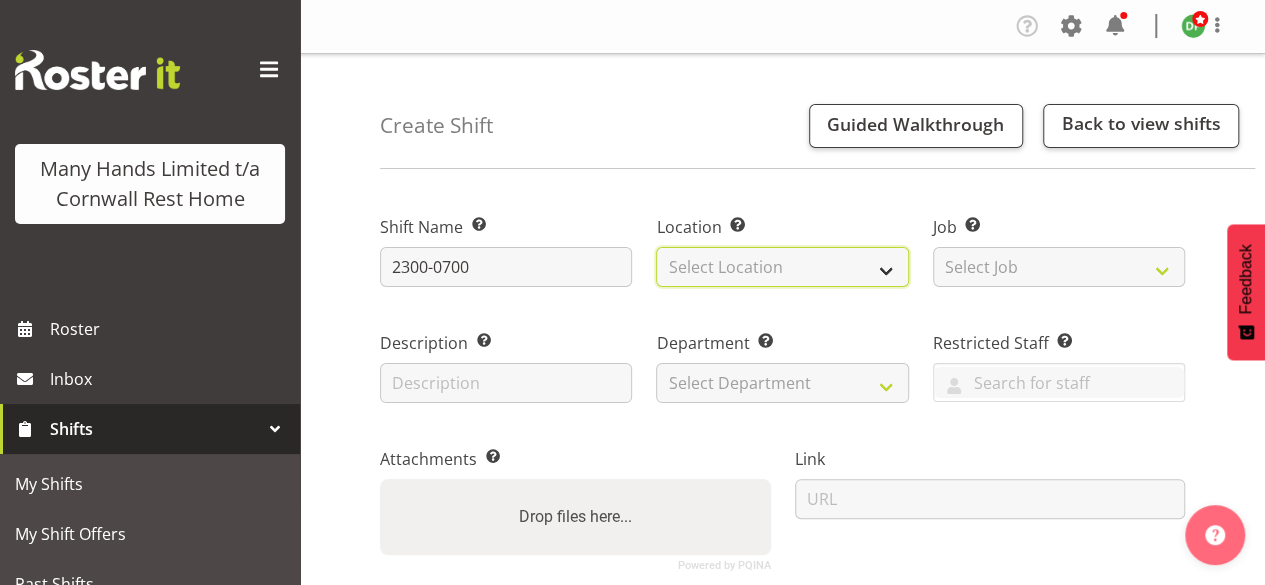 select on "41" 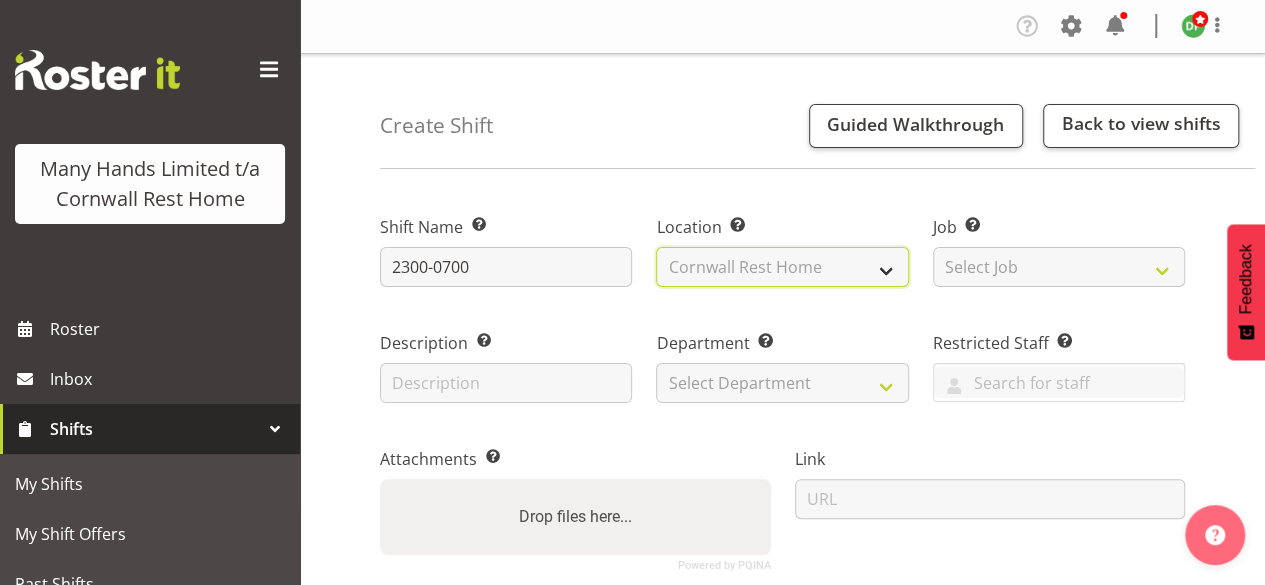 click on "Select Location  Cornwall Rest Home" at bounding box center (782, 267) 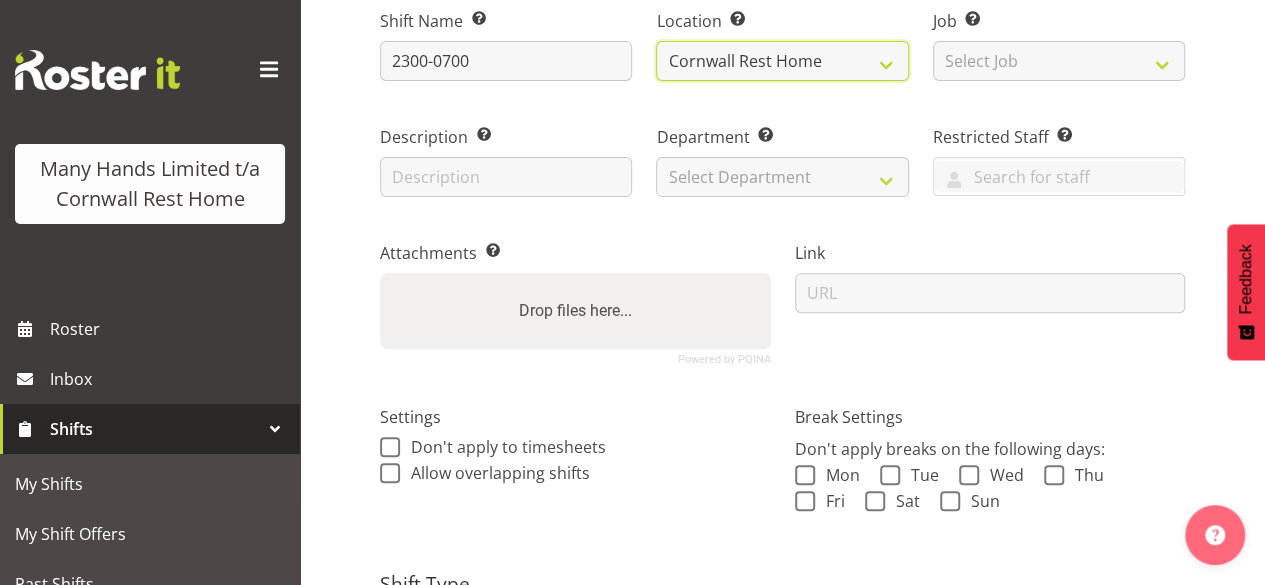 scroll, scrollTop: 240, scrollLeft: 0, axis: vertical 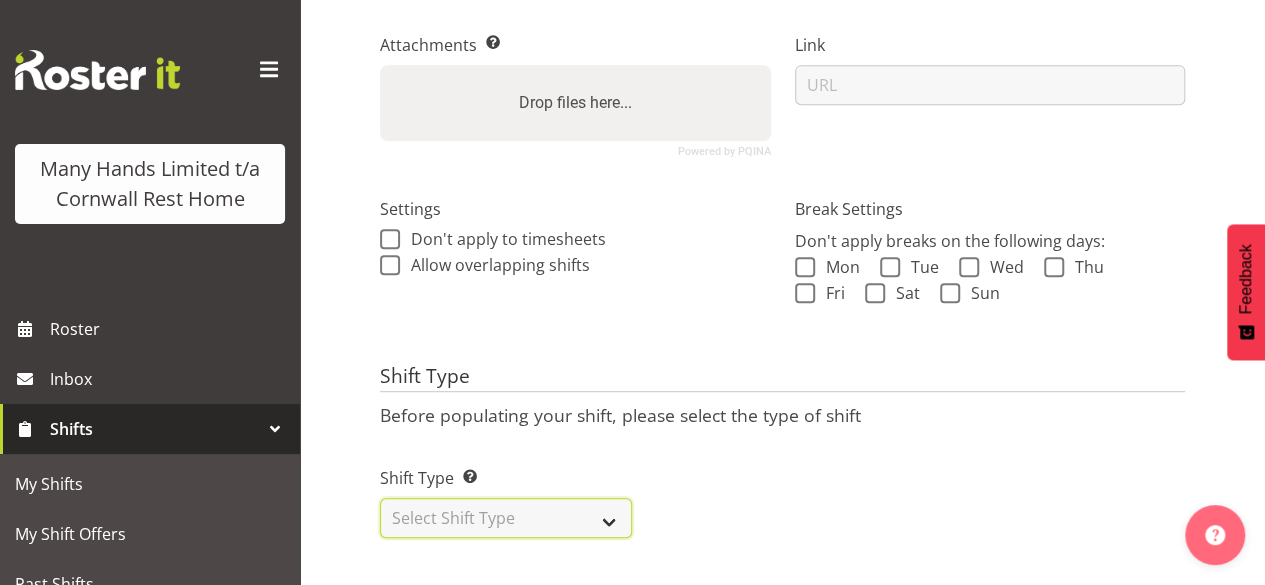 click on "Select Shift Type  One Off Shift   Recurring Shift   Rotating Shift" at bounding box center [506, 518] 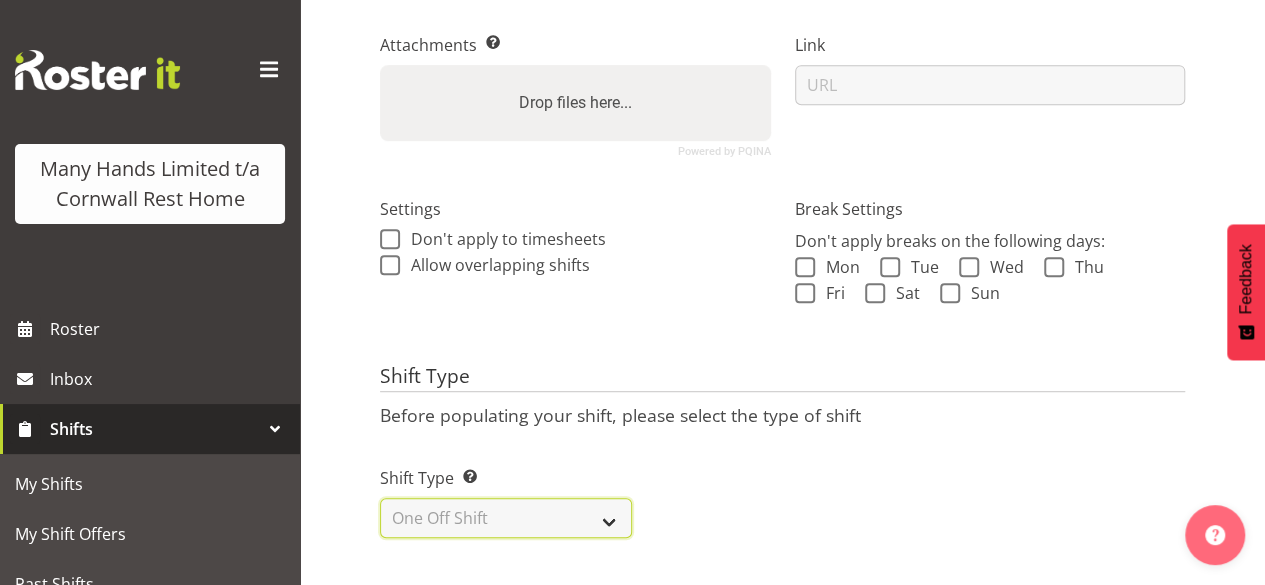 click on "Select Shift Type  One Off Shift   Recurring Shift   Rotating Shift" at bounding box center (506, 518) 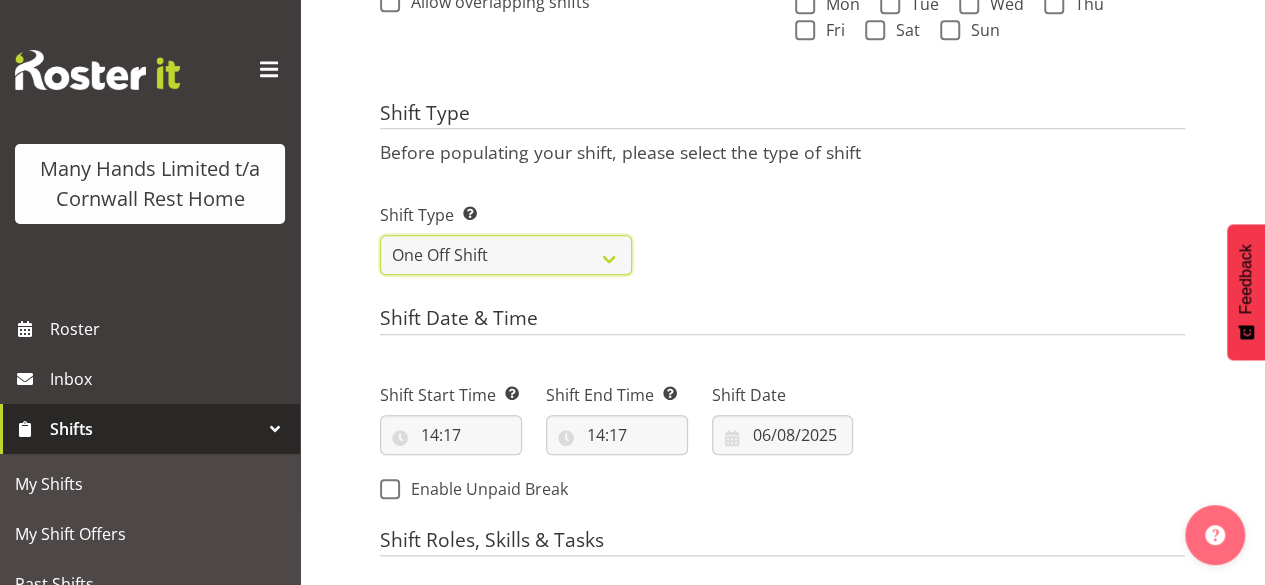 scroll, scrollTop: 694, scrollLeft: 0, axis: vertical 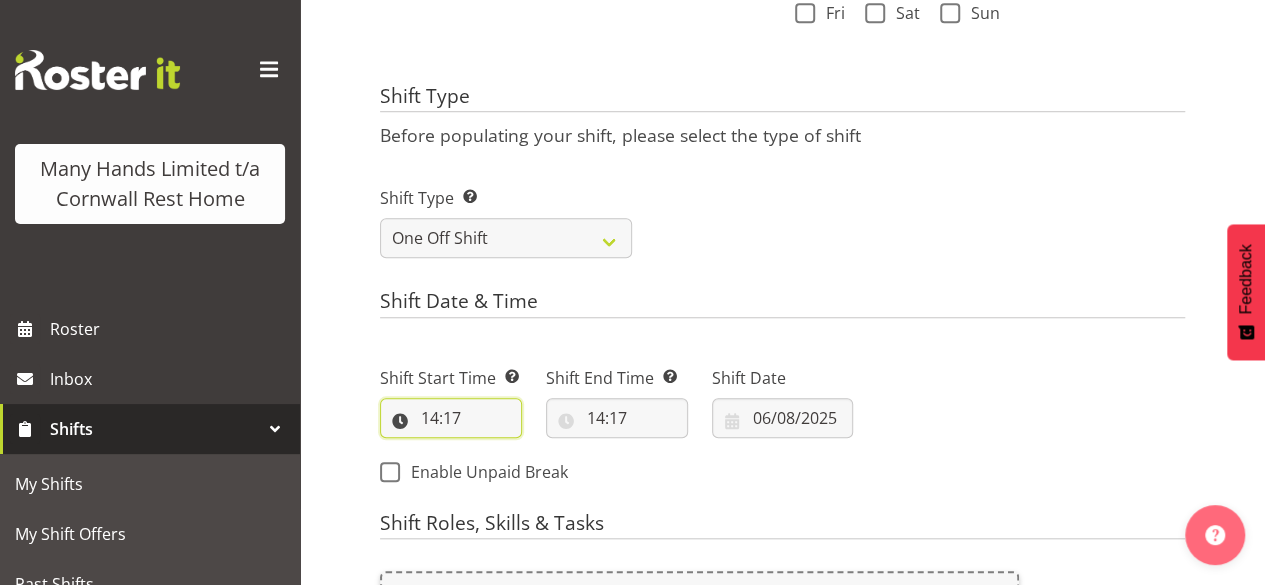 click on "14:17" at bounding box center [451, 418] 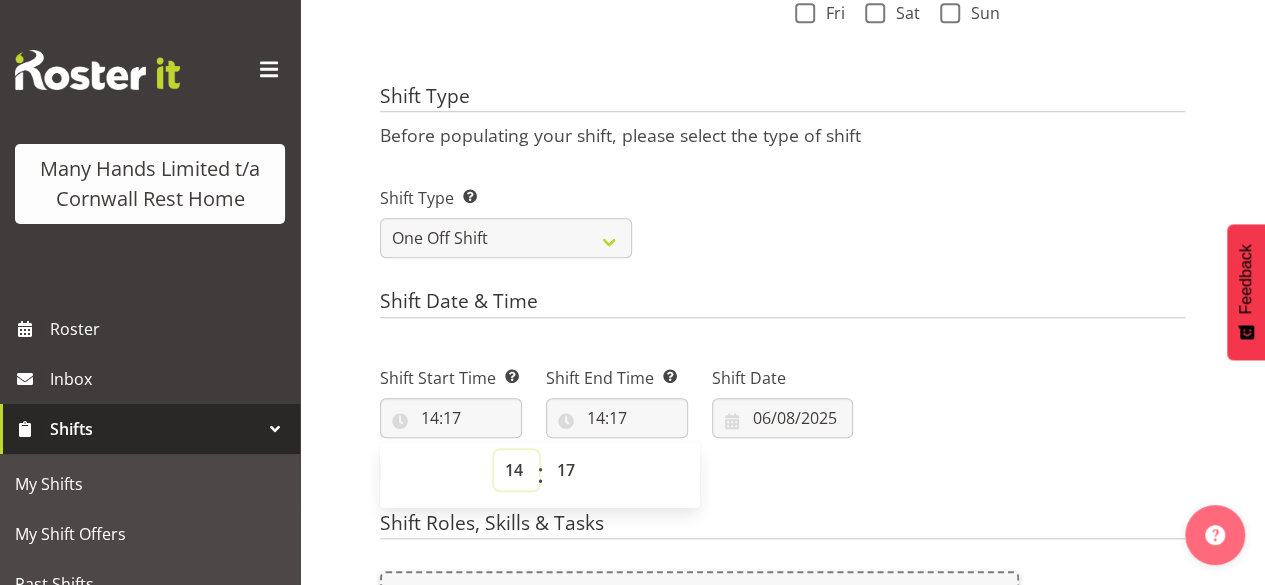 click on "00   01   02   03   04   05   06   07   08   09   10   11   12   13   14   15   16   17   18   19   20   21   22   23" at bounding box center (516, 470) 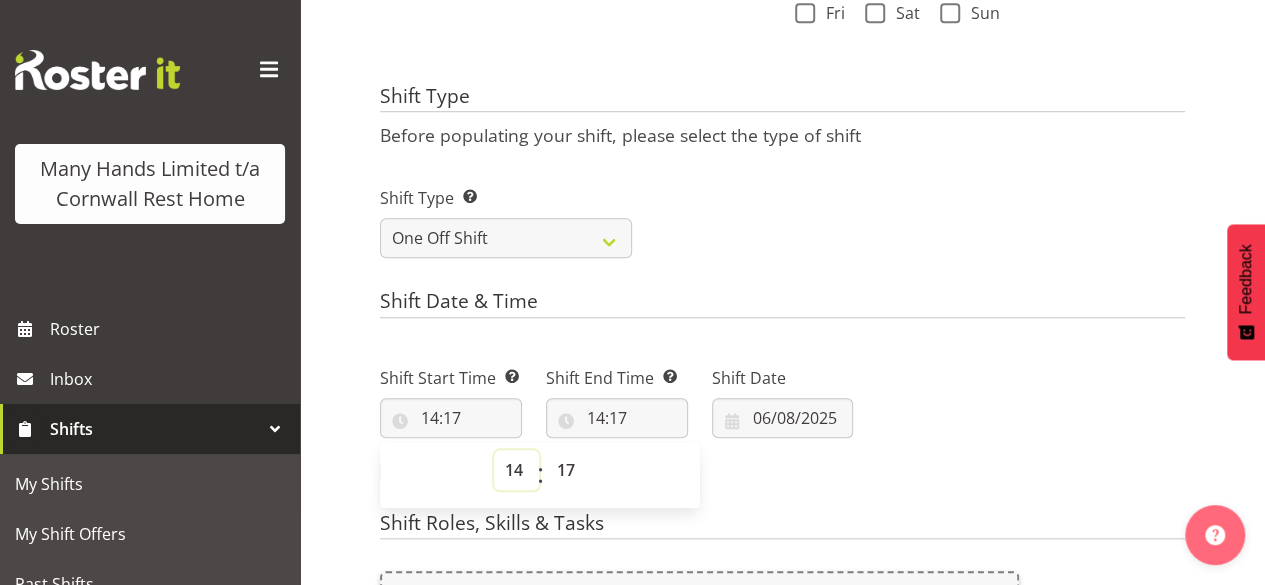 select on "23" 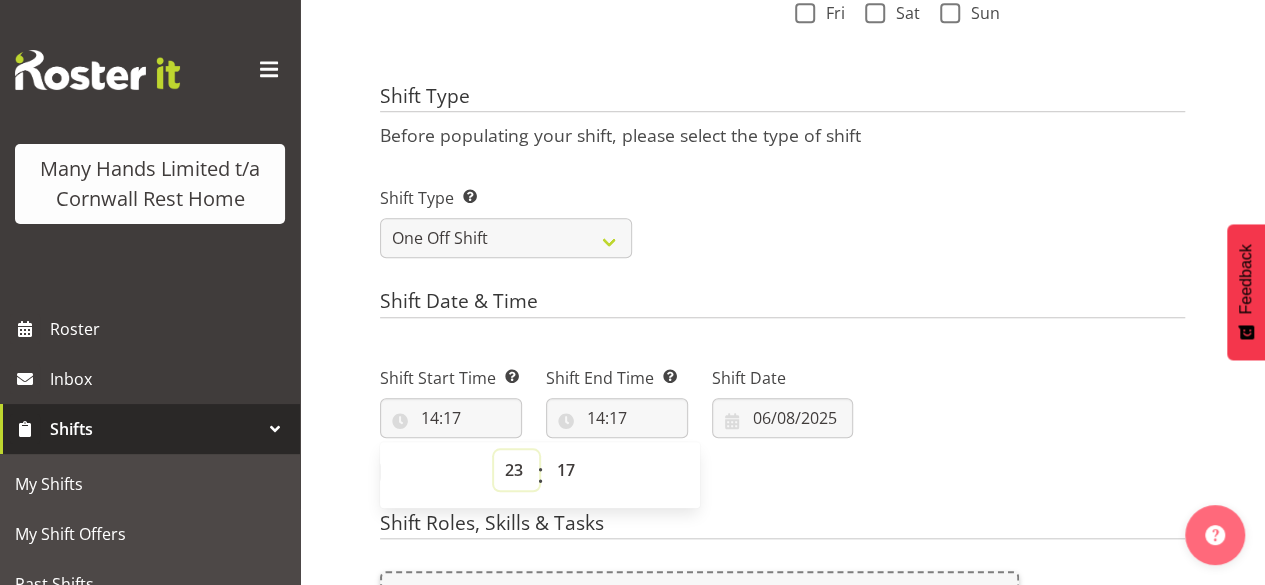 click on "00   01   02   03   04   05   06   07   08   09   10   11   12   13   14   15   16   17   18   19   20   21   22   23" at bounding box center (516, 470) 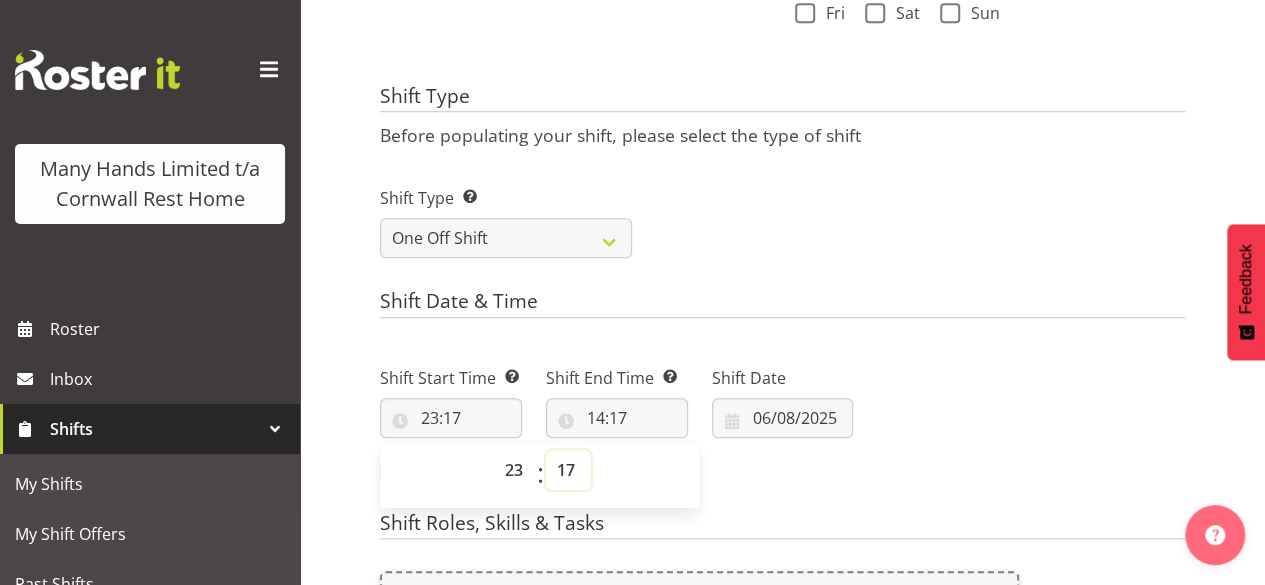 click on "00   01   02   03   04   05   06   07   08   09   10   11   12   13   14   15   16   17   18   19   20   21   22   23   24   25   26   27   28   29   30   31   32   33   34   35   36   37   38   39   40   41   42   43   44   45   46   47   48   49   50   51   52   53   54   55   56   57   58   59" at bounding box center (568, 470) 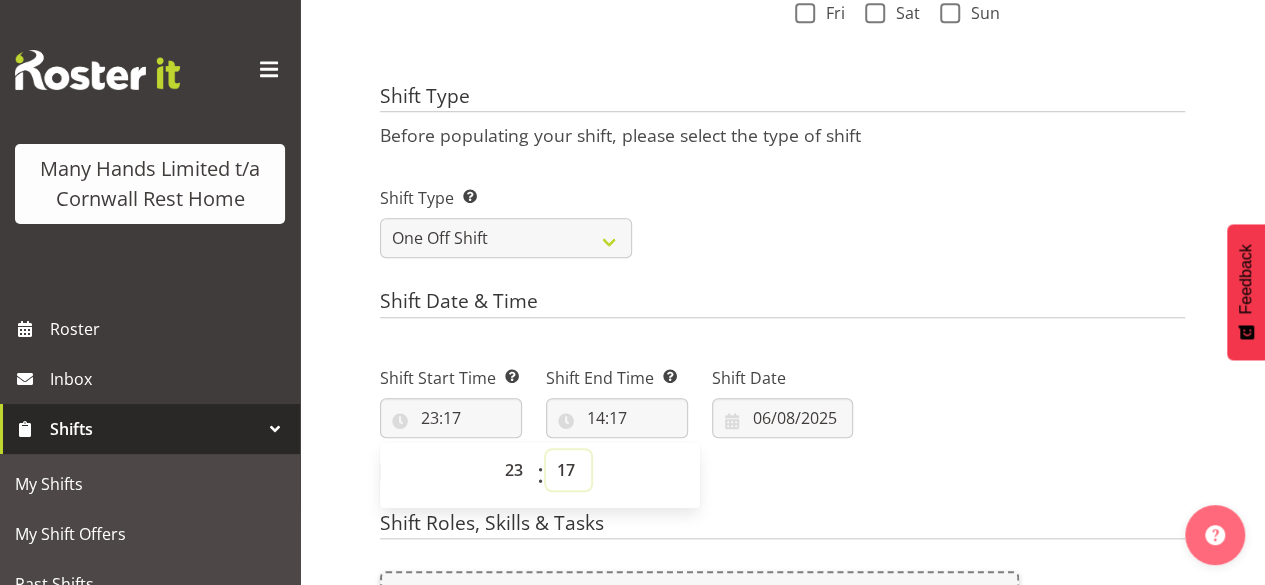 select on "0" 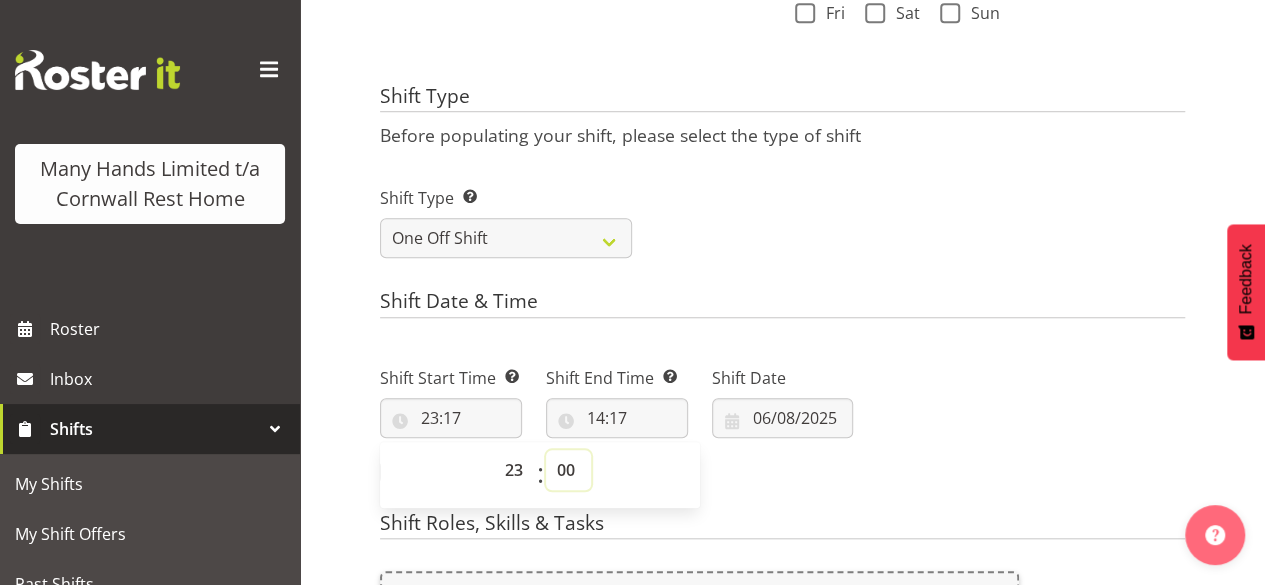 click on "00   01   02   03   04   05   06   07   08   09   10   11   12   13   14   15   16   17   18   19   20   21   22   23   24   25   26   27   28   29   30   31   32   33   34   35   36   37   38   39   40   41   42   43   44   45   46   47   48   49   50   51   52   53   54   55   56   57   58   59" at bounding box center (568, 470) 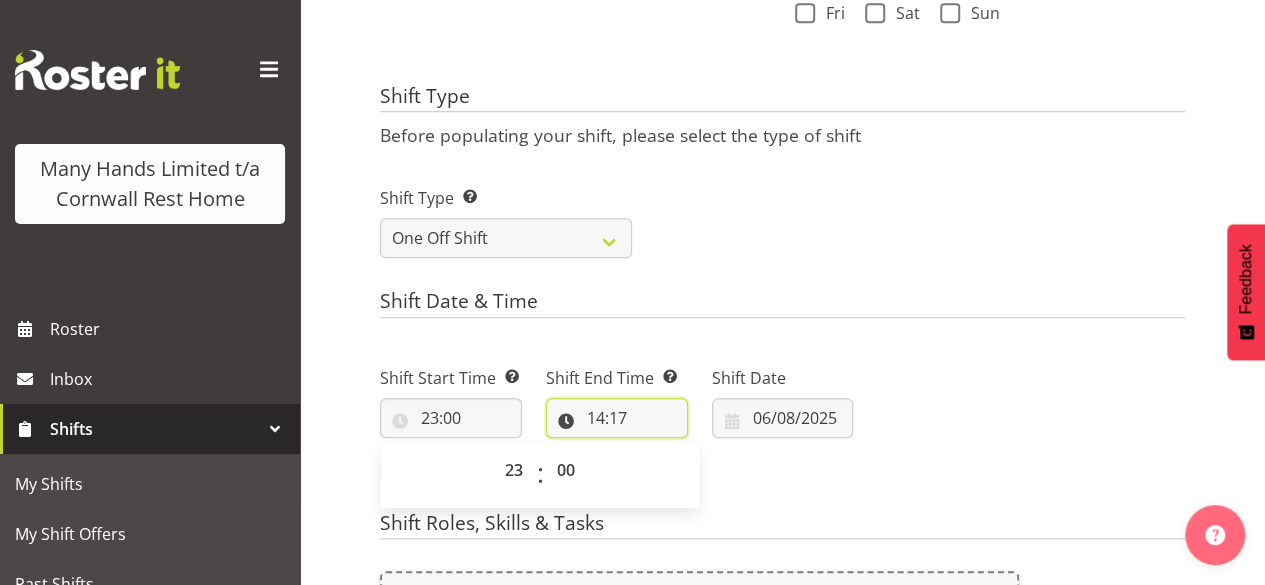 click on "14:17" at bounding box center [617, 418] 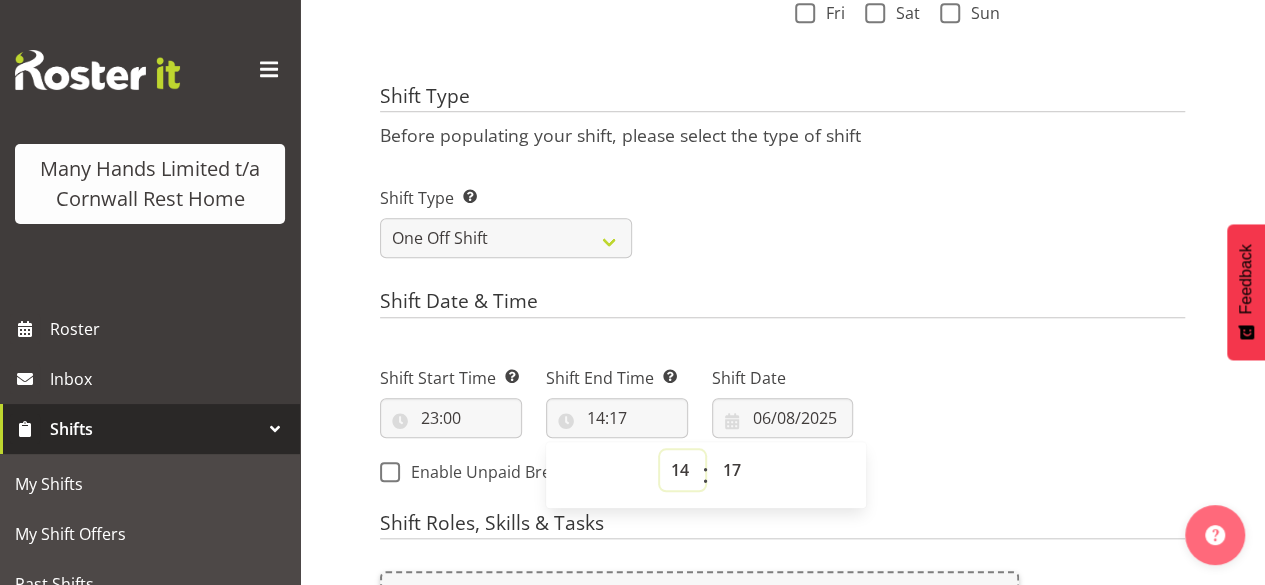 click on "00   01   02   03   04   05   06   07   08   09   10   11   12   13   14   15   16   17   18   19   20   21   22   23" at bounding box center [682, 470] 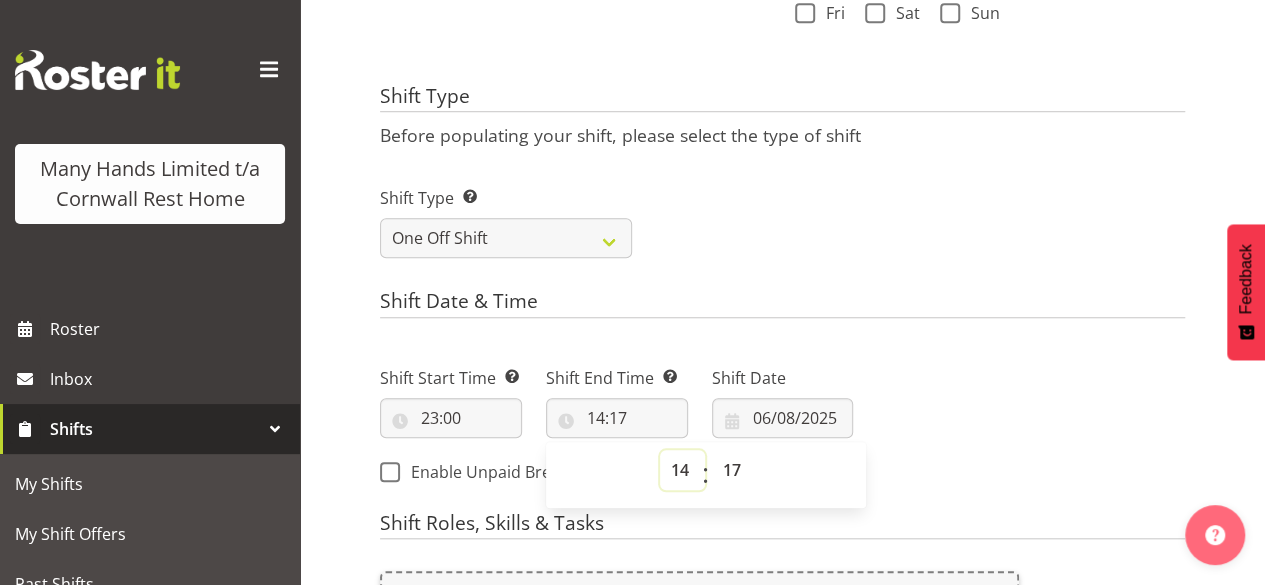 select on "7" 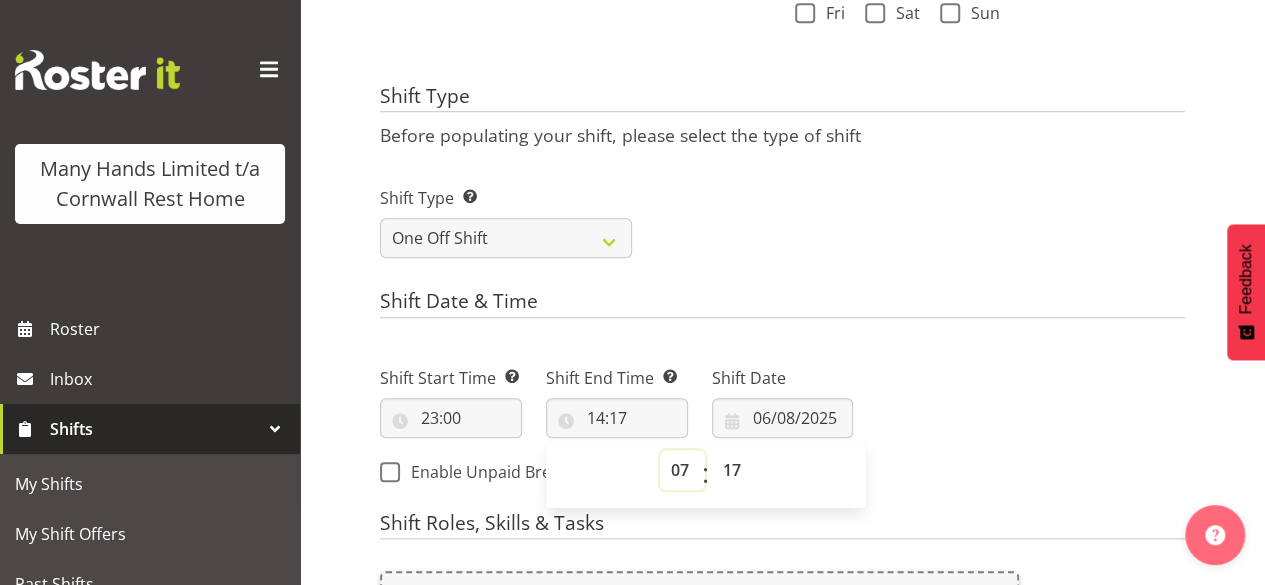 click on "00   01   02   03   04   05   06   07   08   09   10   11   12   13   14   15   16   17   18   19   20   21   22   23" at bounding box center [682, 470] 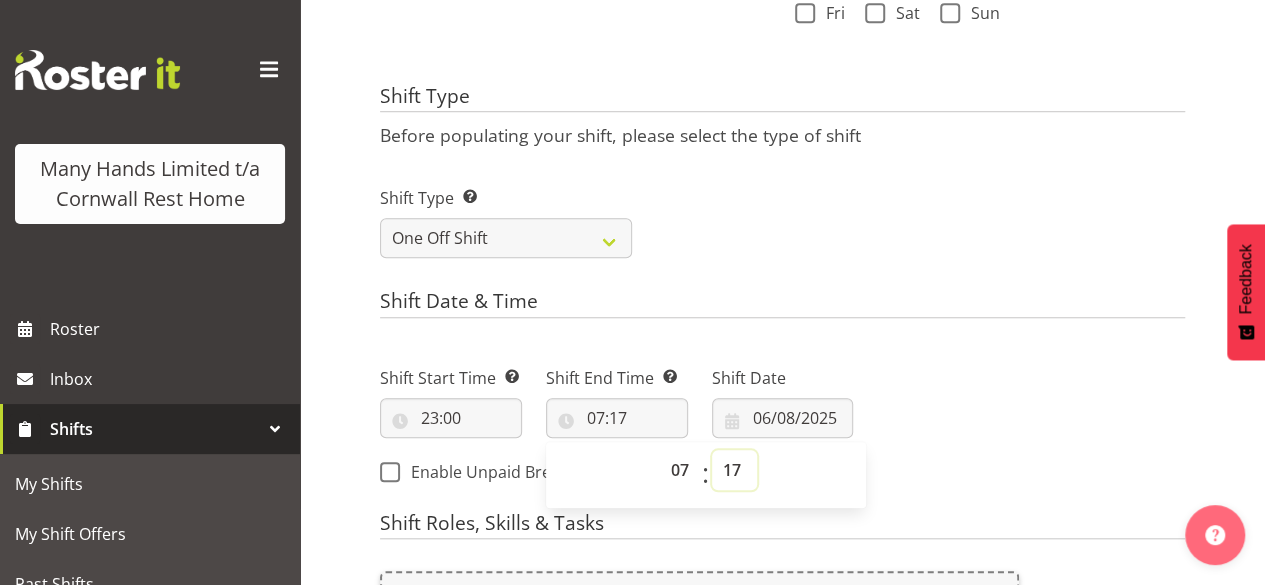 click on "00   01   02   03   04   05   06   07   08   09   10   11   12   13   14   15   16   17   18   19   20   21   22   23   24   25   26   27   28   29   30   31   32   33   34   35   36   37   38   39   40   41   42   43   44   45   46   47   48   49   50   51   52   53   54   55   56   57   58   59" at bounding box center [734, 470] 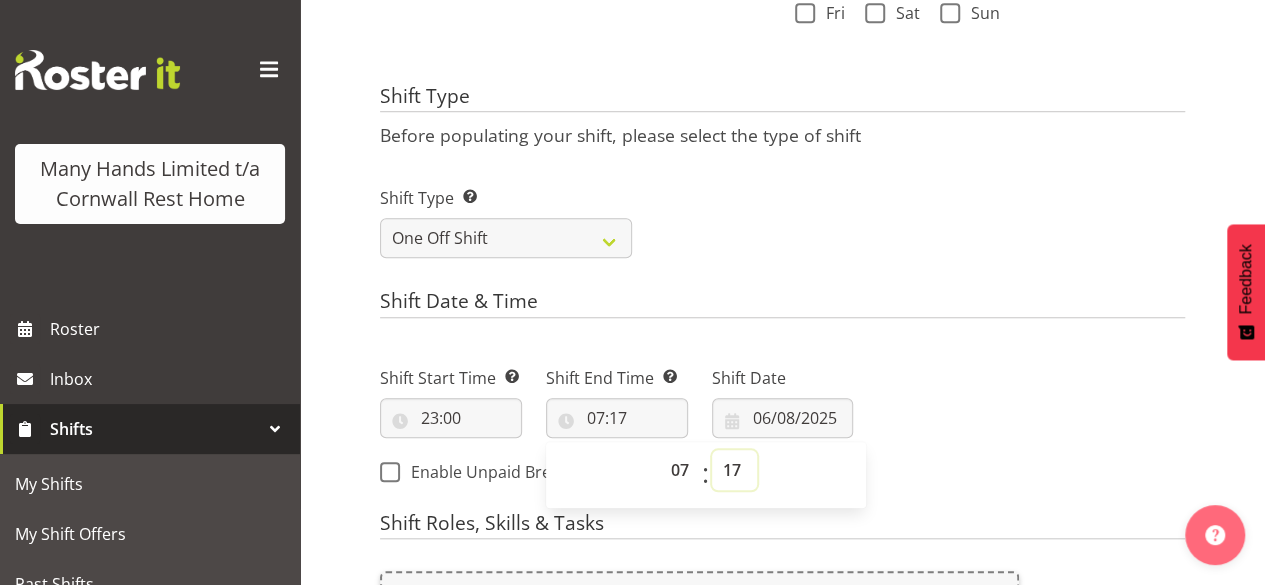 select on "0" 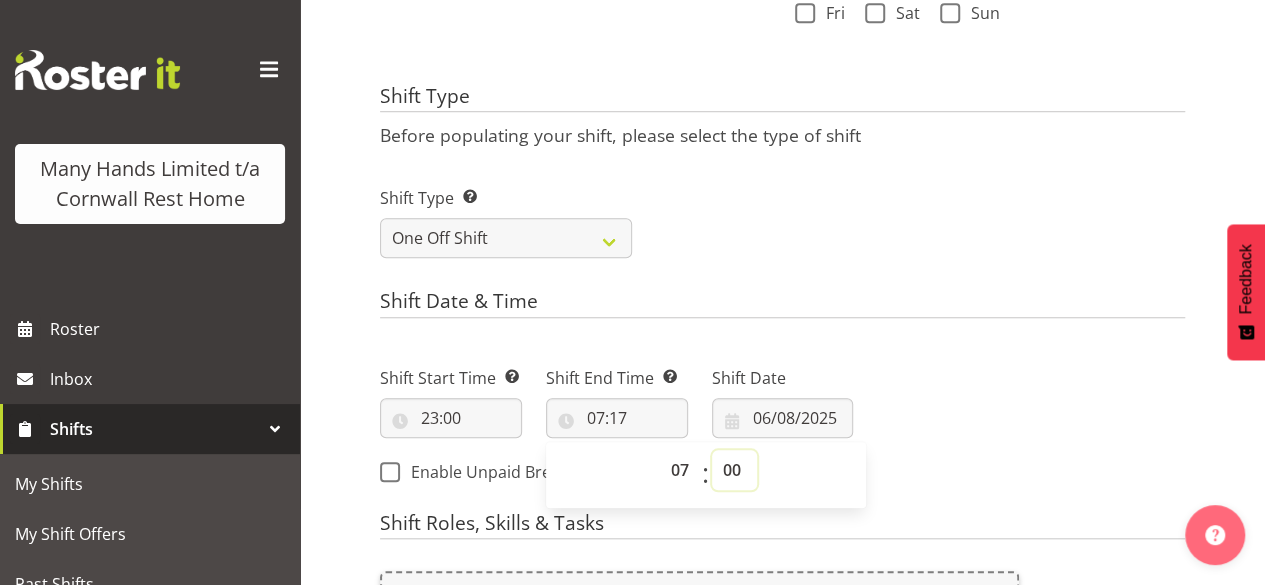 click on "00   01   02   03   04   05   06   07   08   09   10   11   12   13   14   15   16   17   18   19   20   21   22   23   24   25   26   27   28   29   30   31   32   33   34   35   36   37   38   39   40   41   42   43   44   45   46   47   48   49   50   51   52   53   54   55   56   57   58   59" at bounding box center [734, 470] 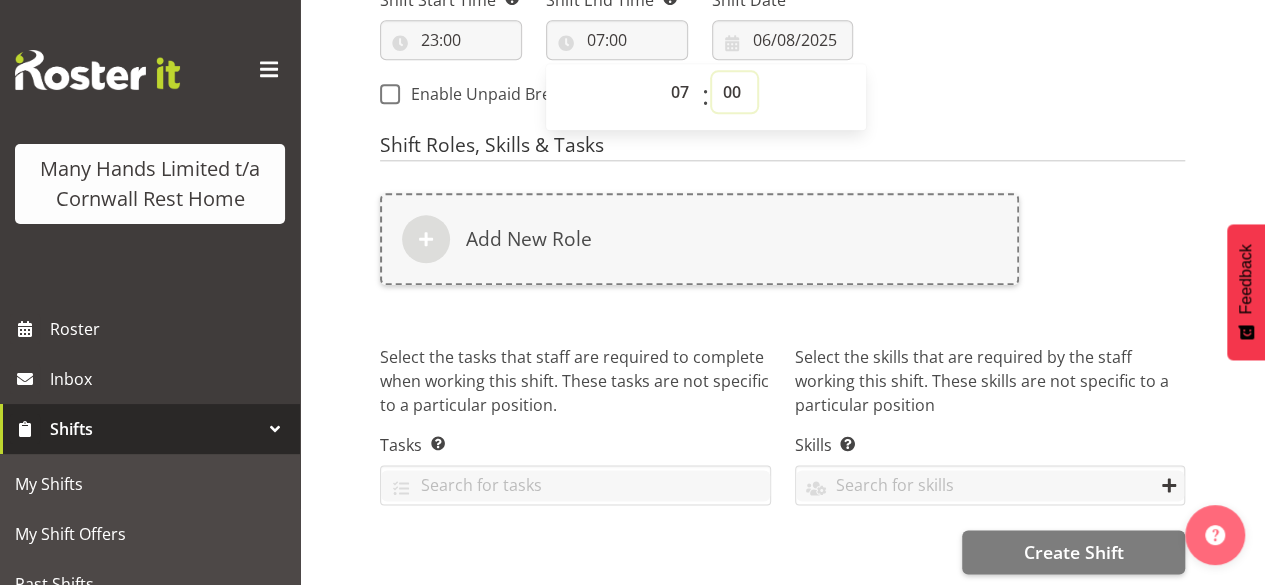 scroll, scrollTop: 1088, scrollLeft: 0, axis: vertical 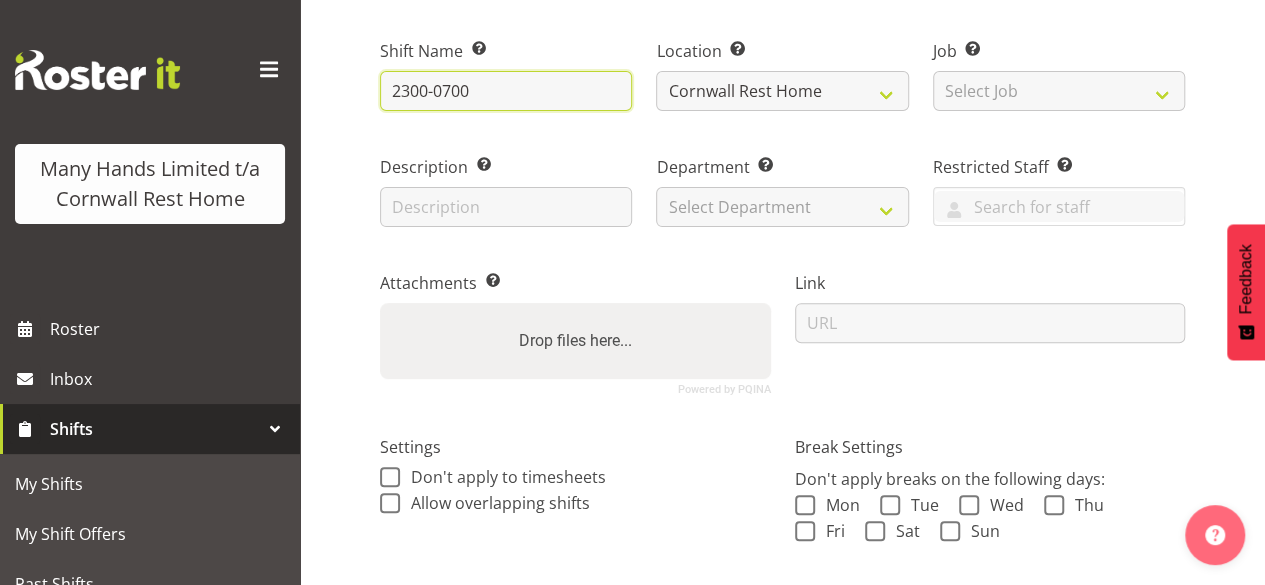click on "2300-0700" at bounding box center [506, 91] 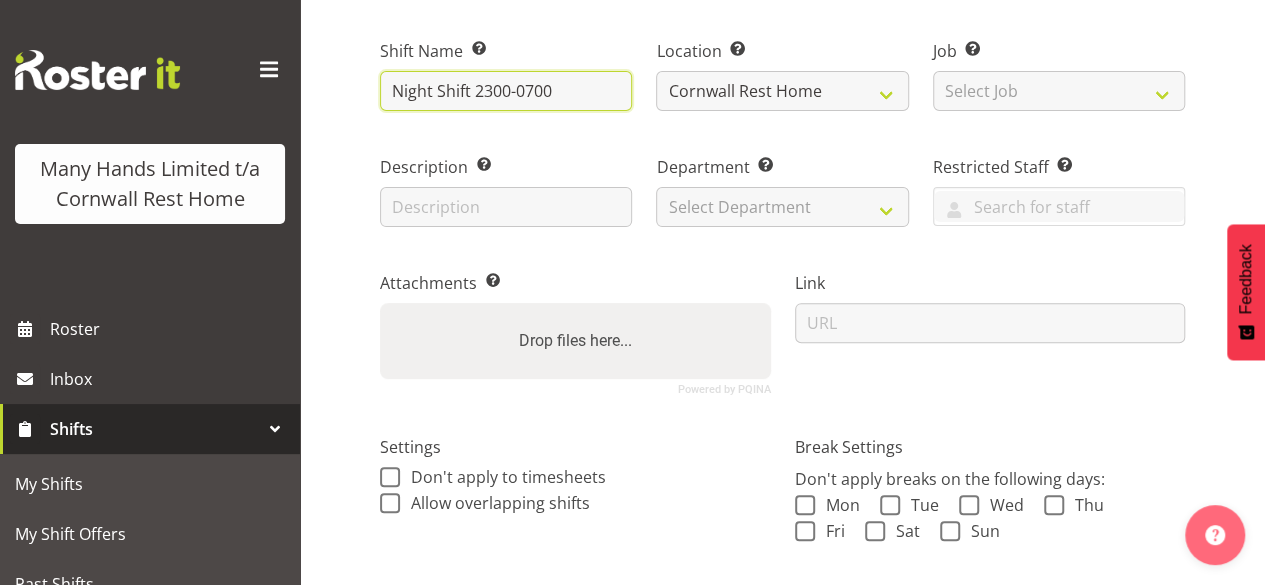 click on "Night Shift 2300-0700" at bounding box center (506, 91) 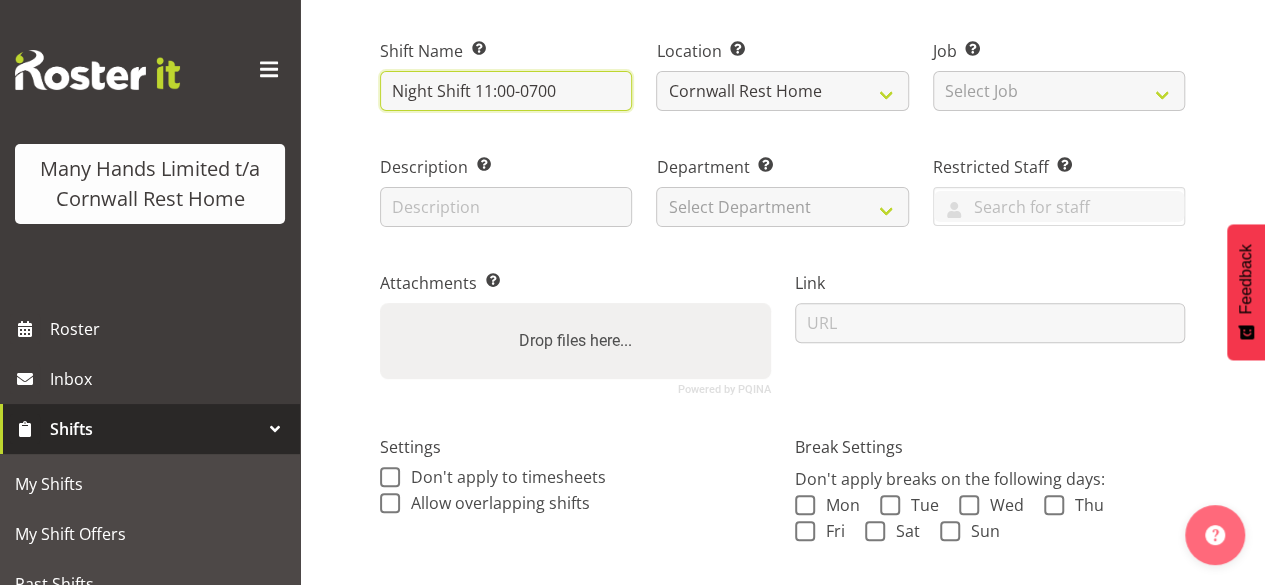 click on "Night Shift 11:00-0700" at bounding box center [506, 91] 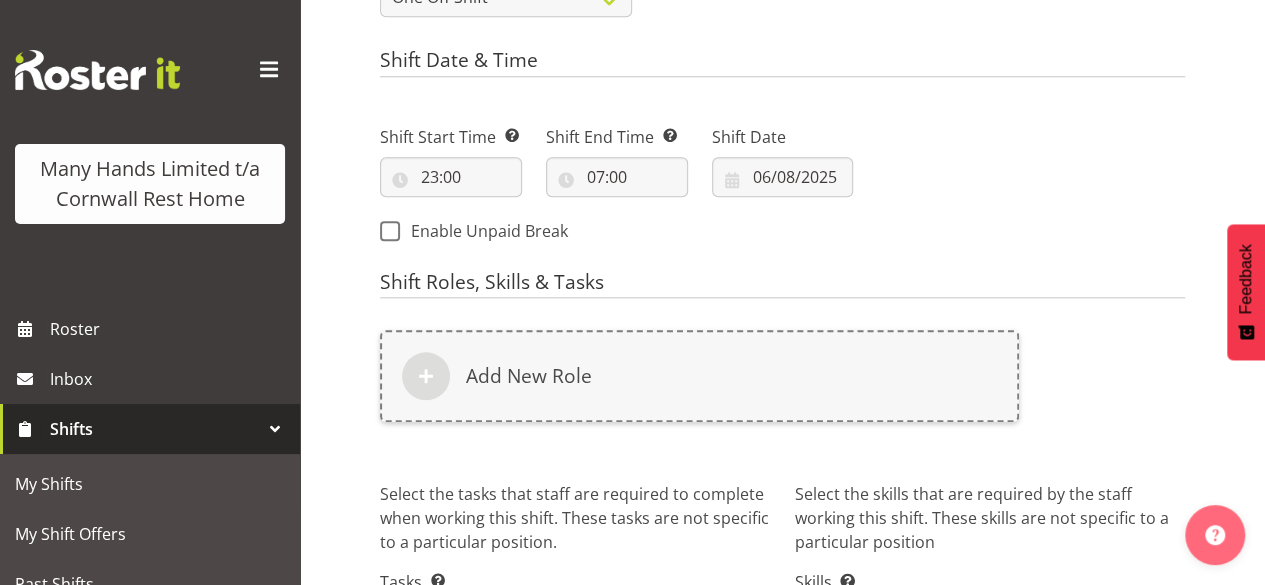 scroll, scrollTop: 1088, scrollLeft: 0, axis: vertical 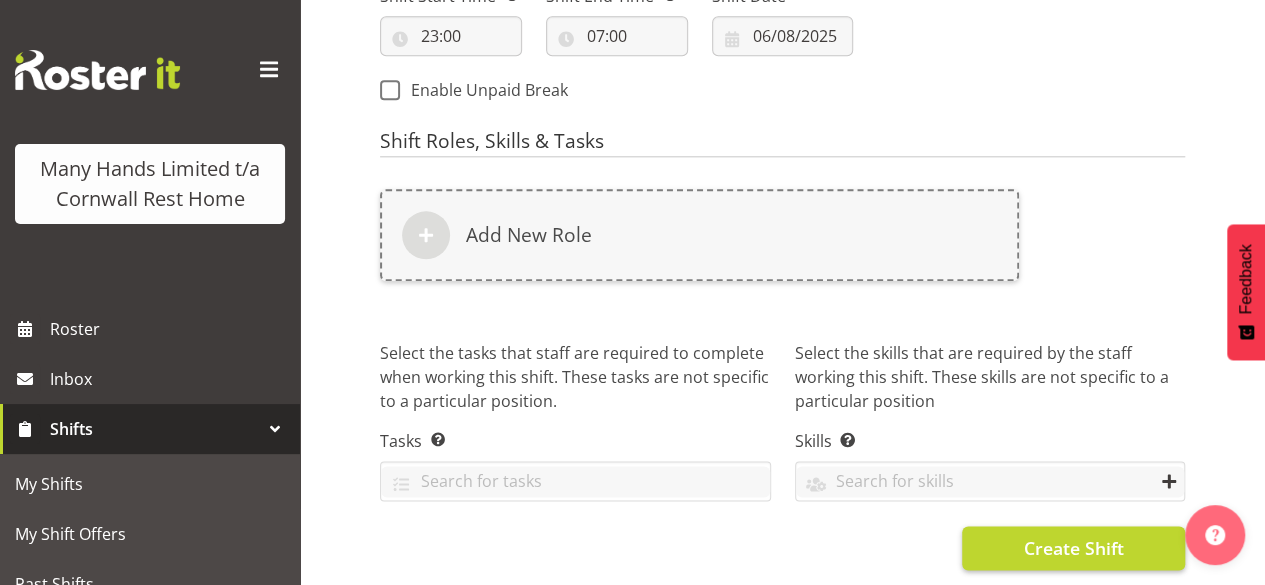 type on "Night Shift 11:00-07:00" 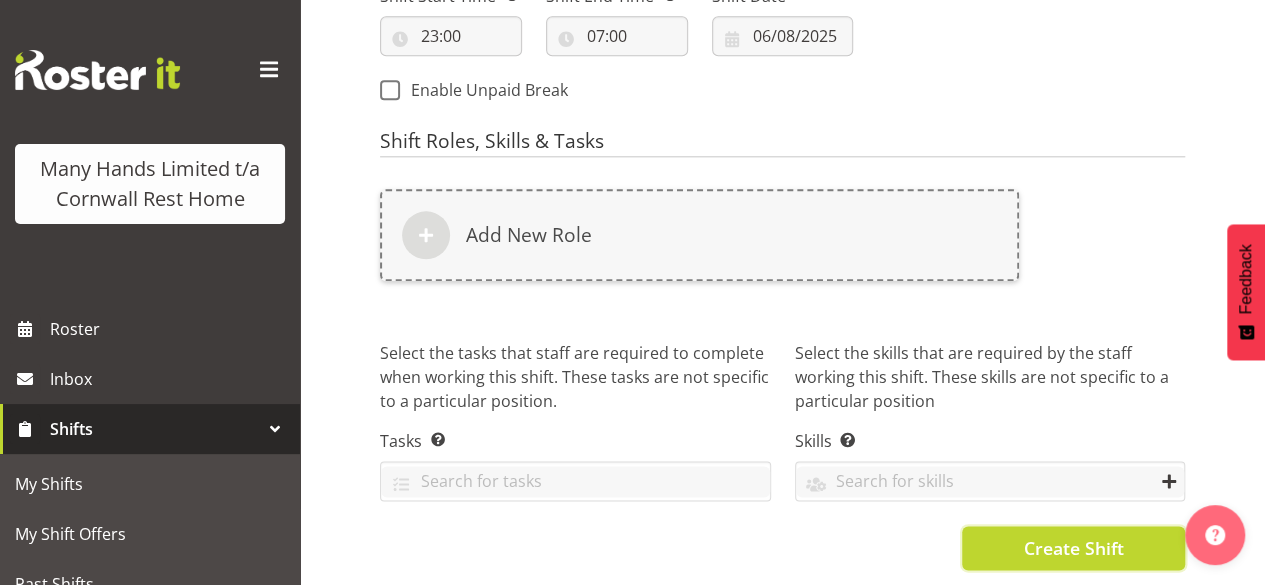 click on "Create Shift" at bounding box center [1073, 548] 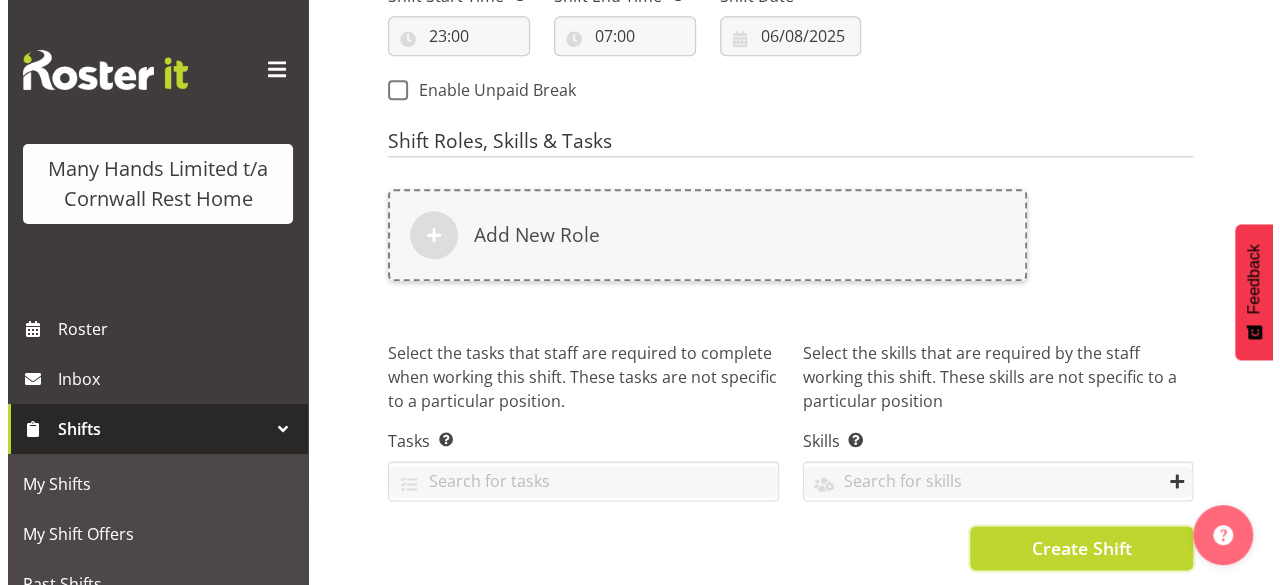 scroll, scrollTop: 1108, scrollLeft: 0, axis: vertical 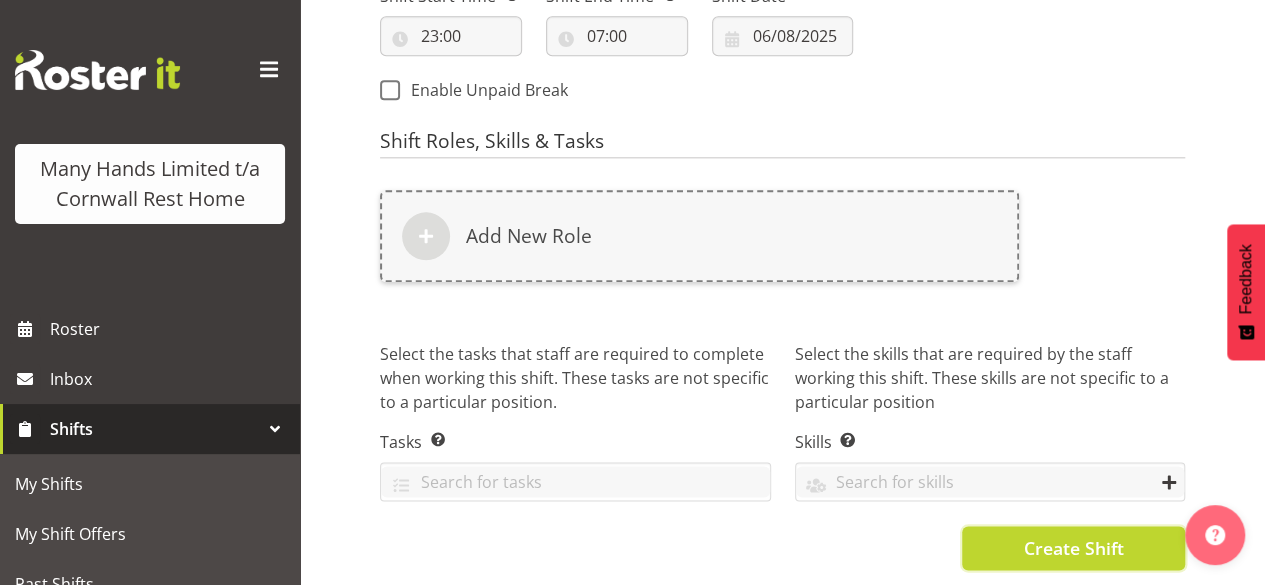 click on "Create Shift" at bounding box center [1073, 548] 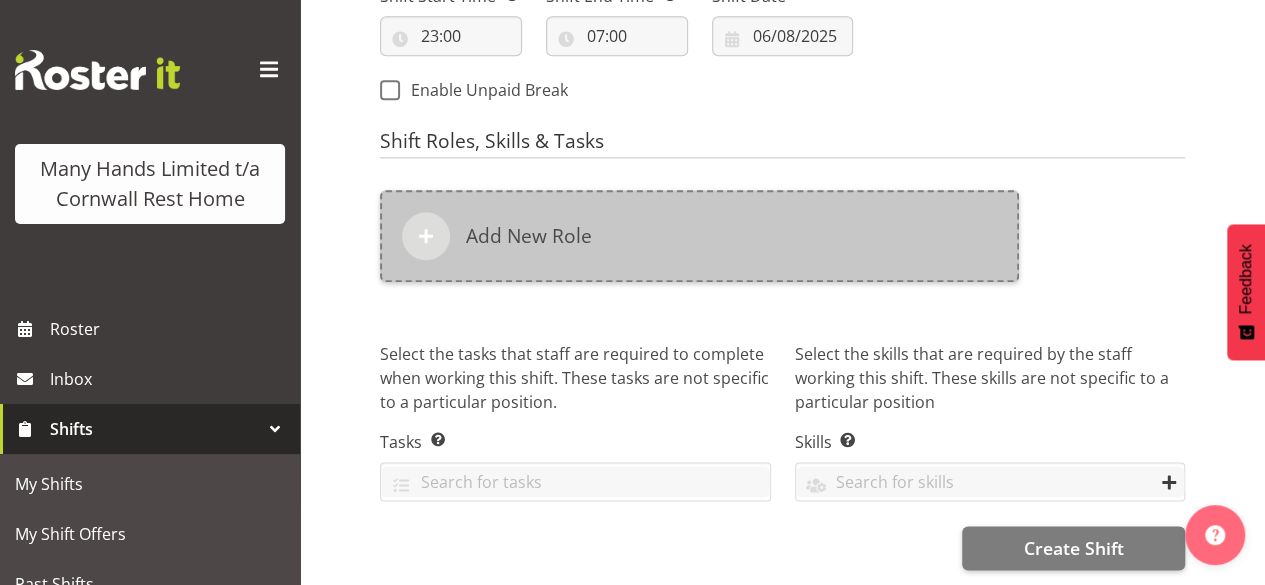 click at bounding box center (426, 236) 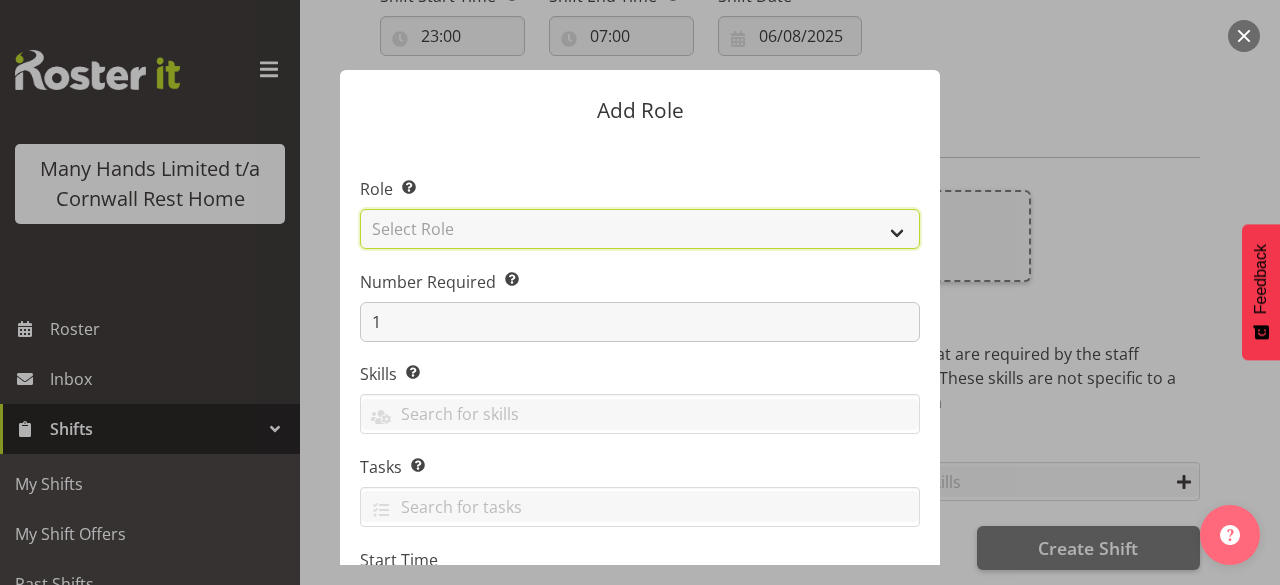 click on "Select Role  Administrator Care Giver Cleaner Cook Fran Manager Nurse On-Call Recreation Officer Tea Shift" at bounding box center [640, 229] 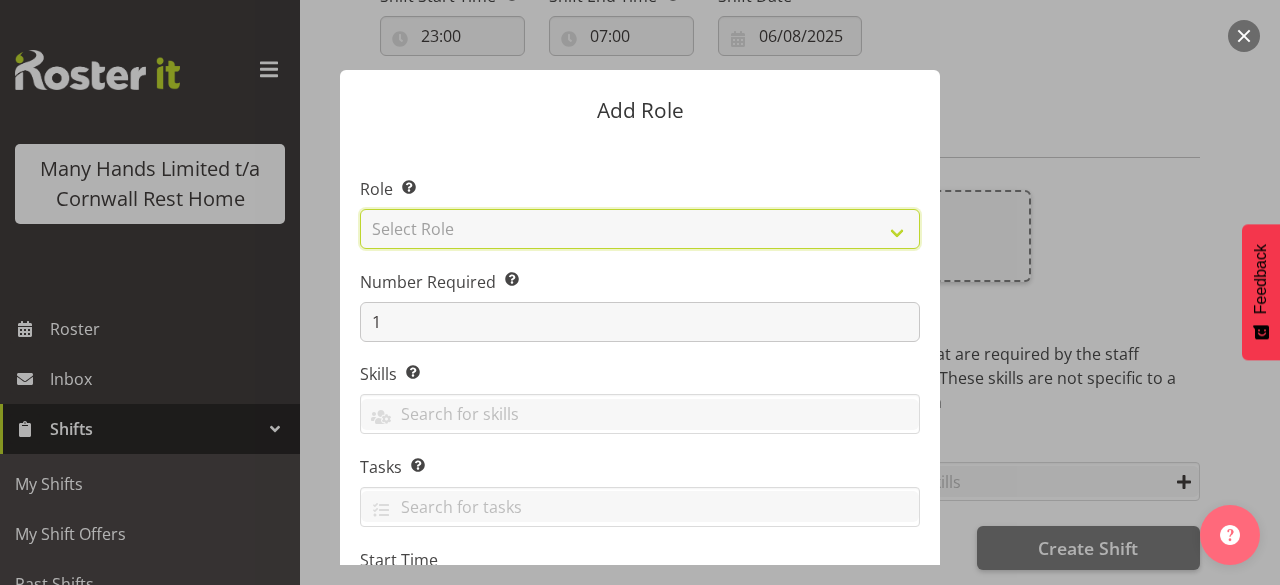 select on "48" 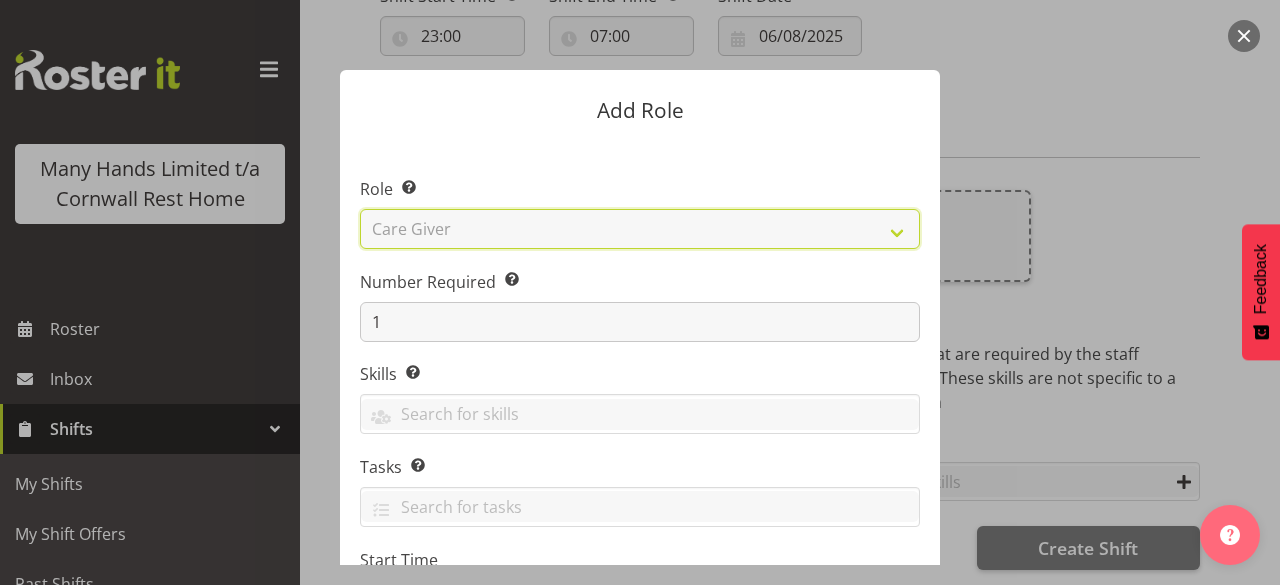 click on "Select Role  Administrator Care Giver Cleaner Cook Fran Manager Nurse On-Call Recreation Officer Tea Shift" at bounding box center (640, 229) 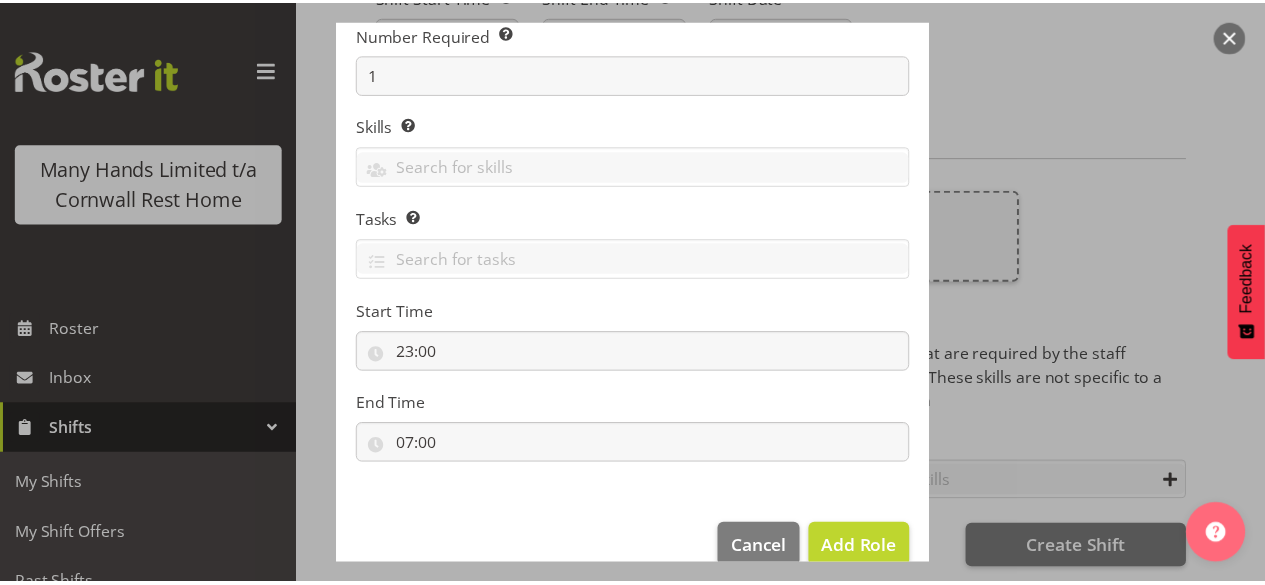 scroll, scrollTop: 280, scrollLeft: 0, axis: vertical 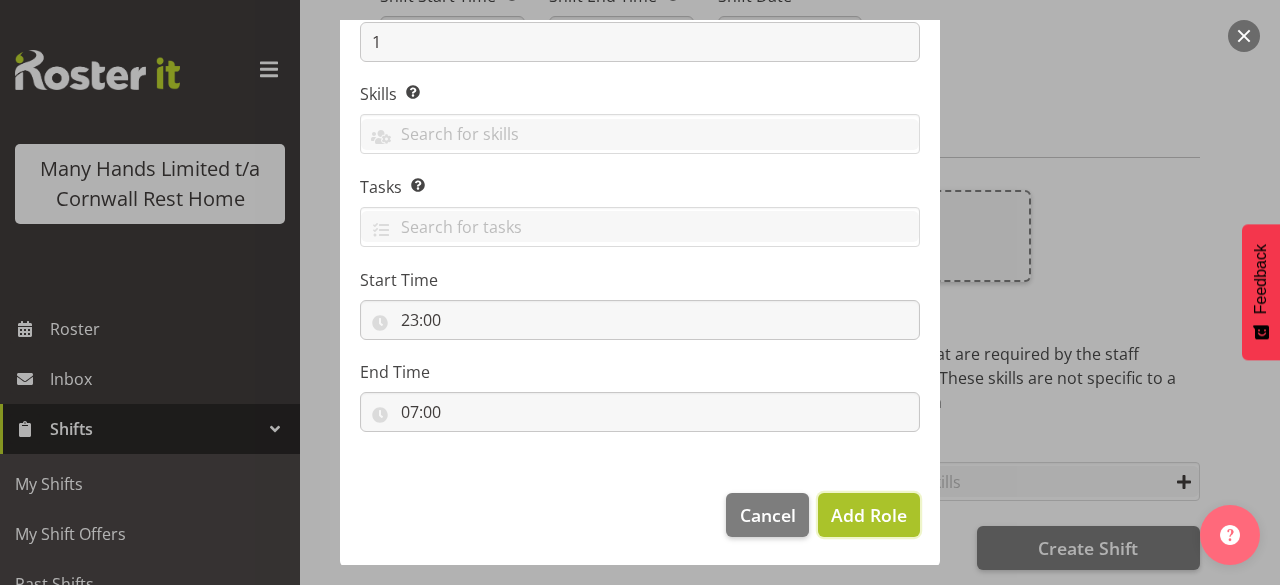 click on "Add Role" at bounding box center [869, 515] 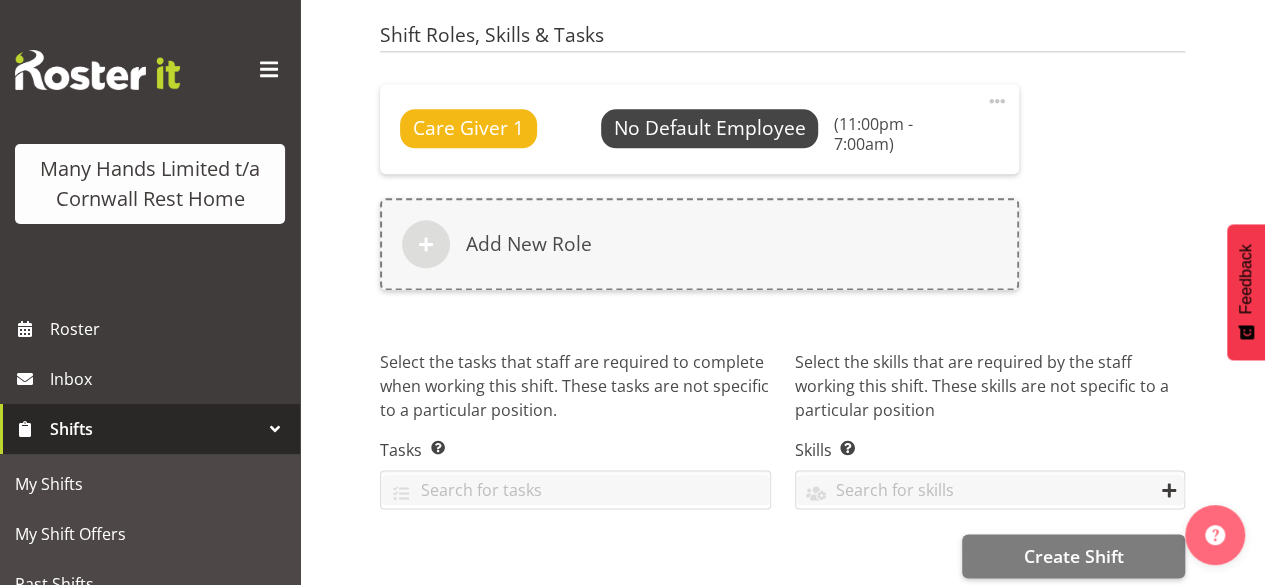 scroll, scrollTop: 1222, scrollLeft: 0, axis: vertical 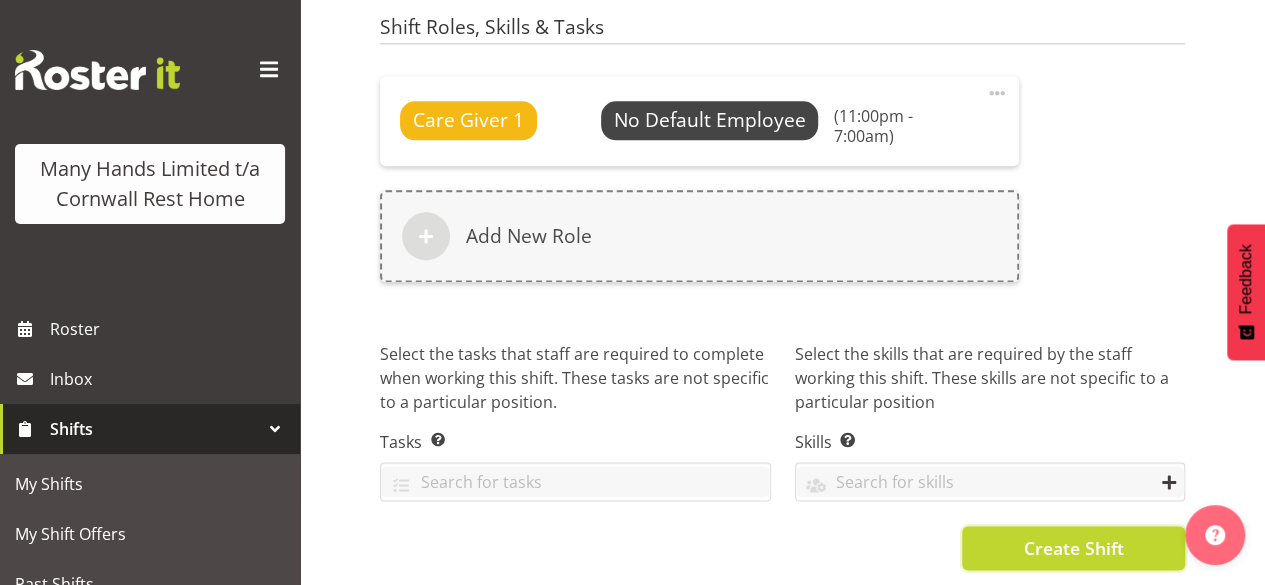 click on "Create Shift" at bounding box center (1073, 548) 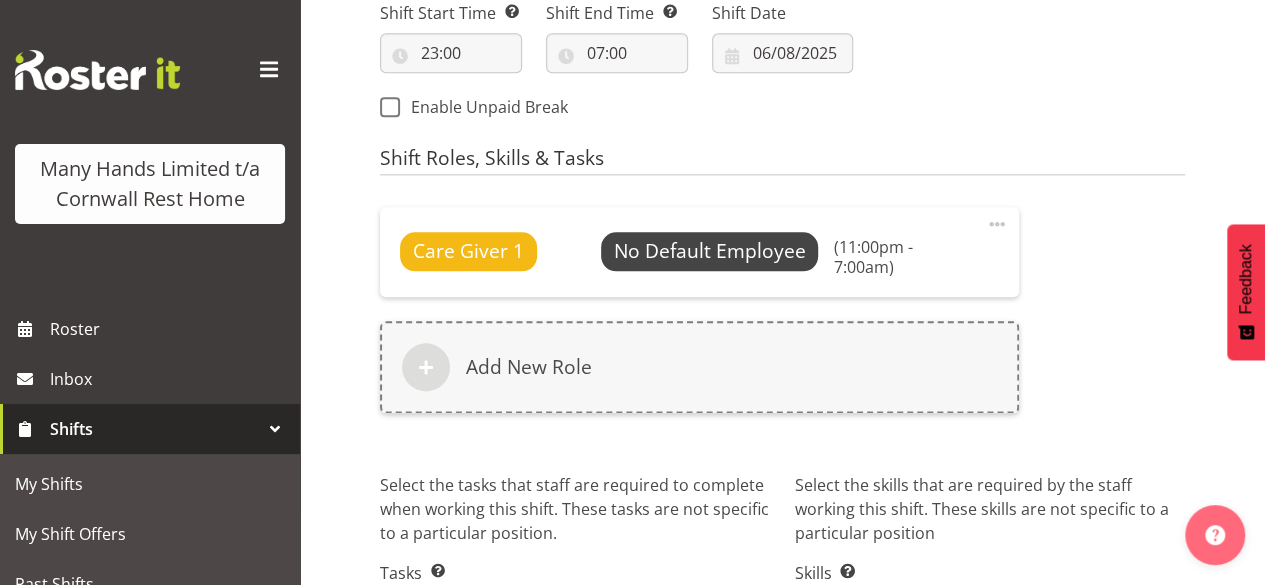 scroll, scrollTop: 1072, scrollLeft: 0, axis: vertical 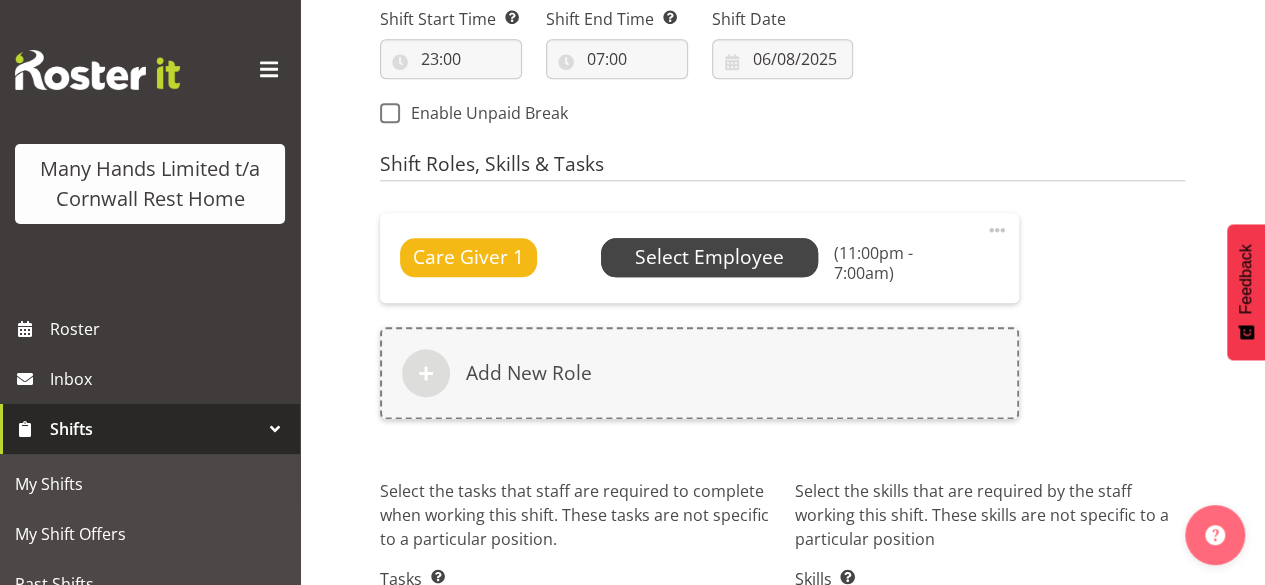 click on "Select Employee" at bounding box center (709, 257) 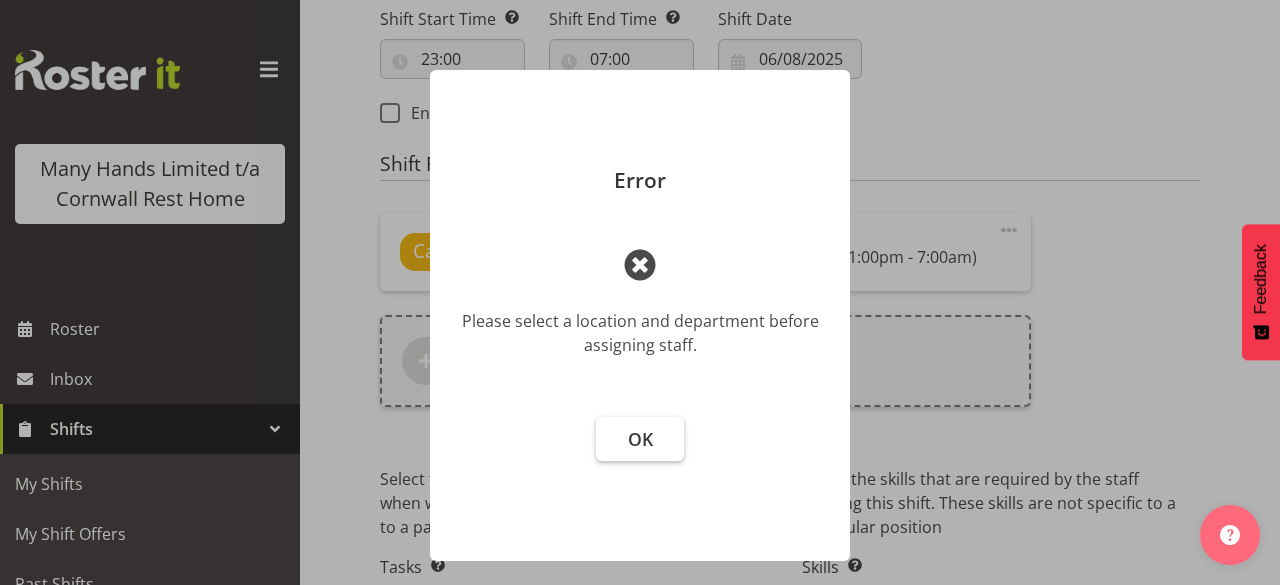 click on "OK" at bounding box center [640, 439] 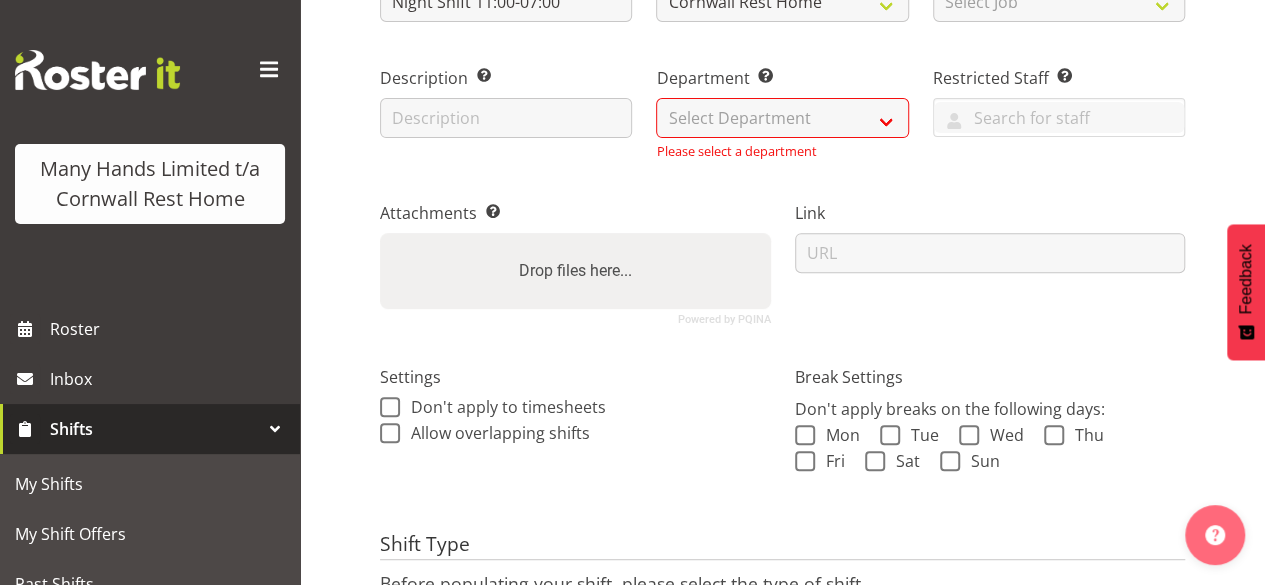 scroll, scrollTop: 248, scrollLeft: 0, axis: vertical 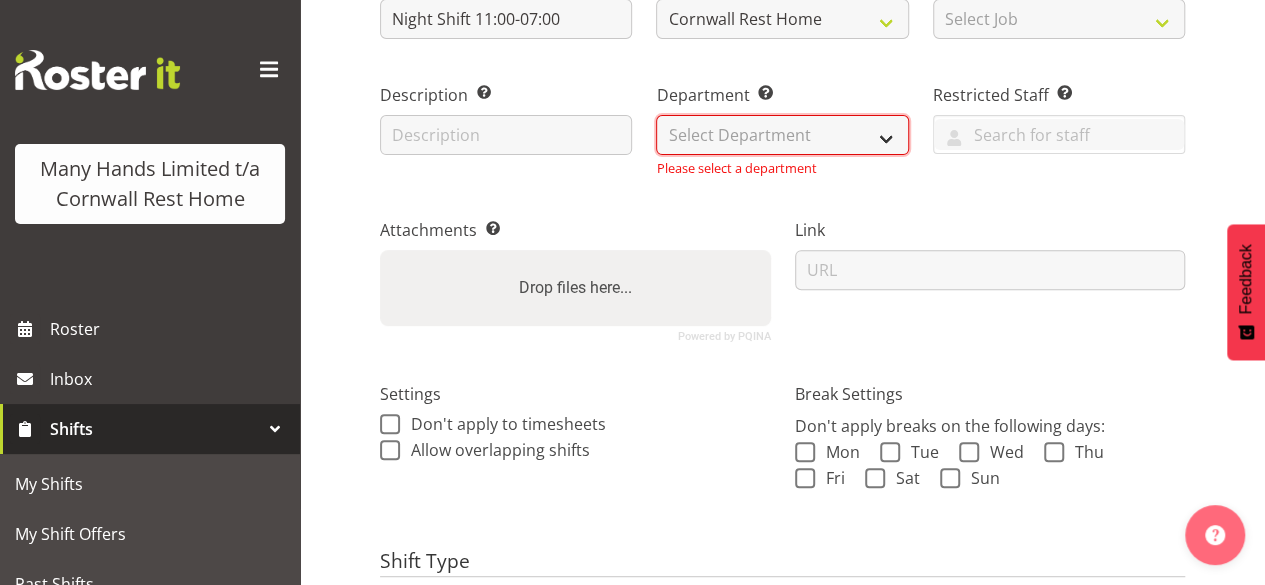 click on "Select Department  Cornwall Rest Home" at bounding box center [782, 135] 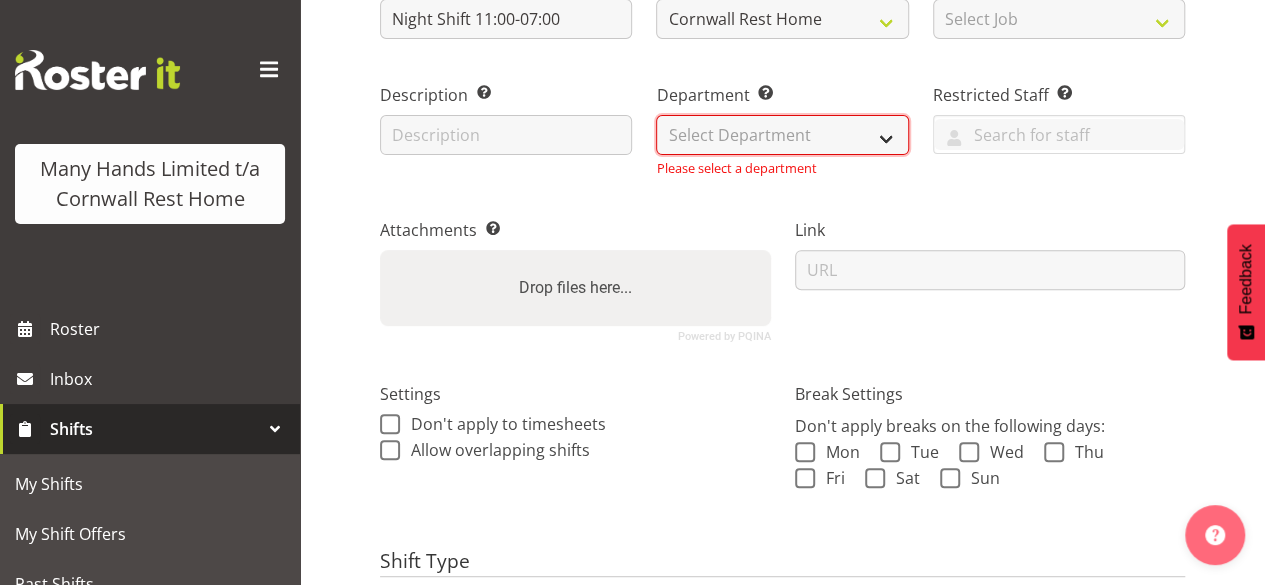 select on "104" 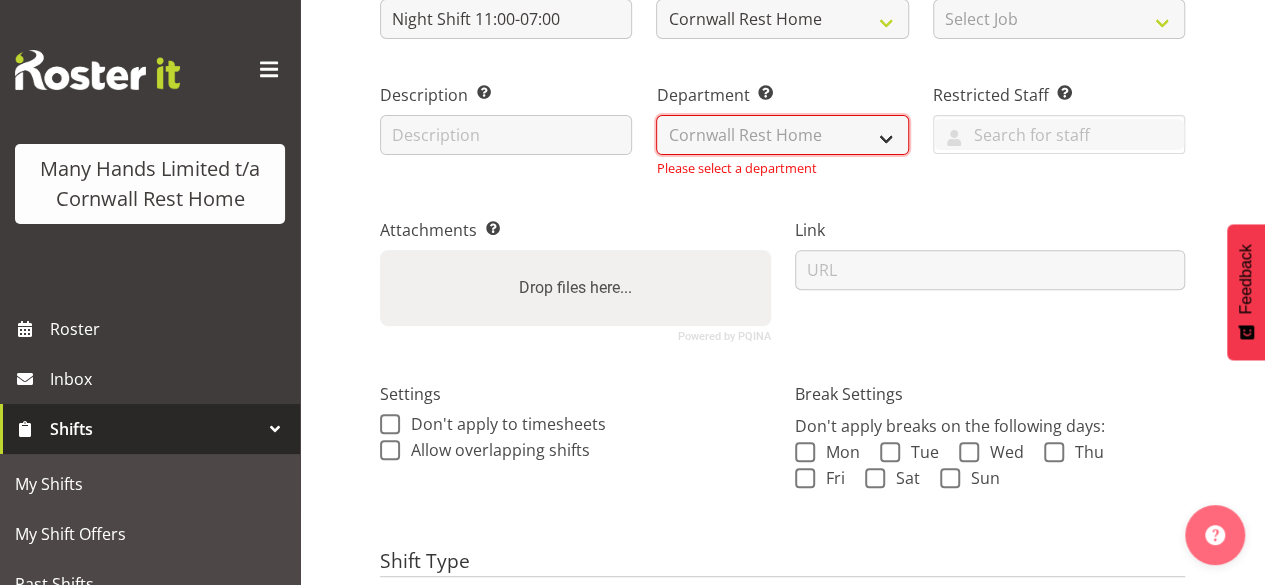 click on "Select Department  Cornwall Rest Home" at bounding box center (782, 135) 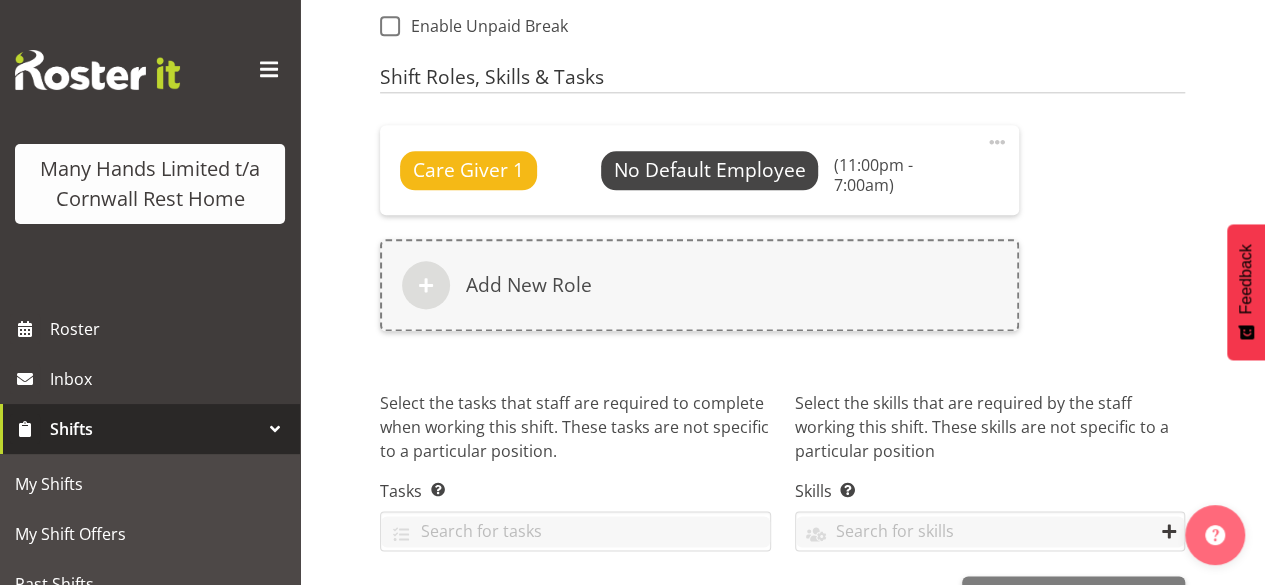scroll, scrollTop: 1180, scrollLeft: 0, axis: vertical 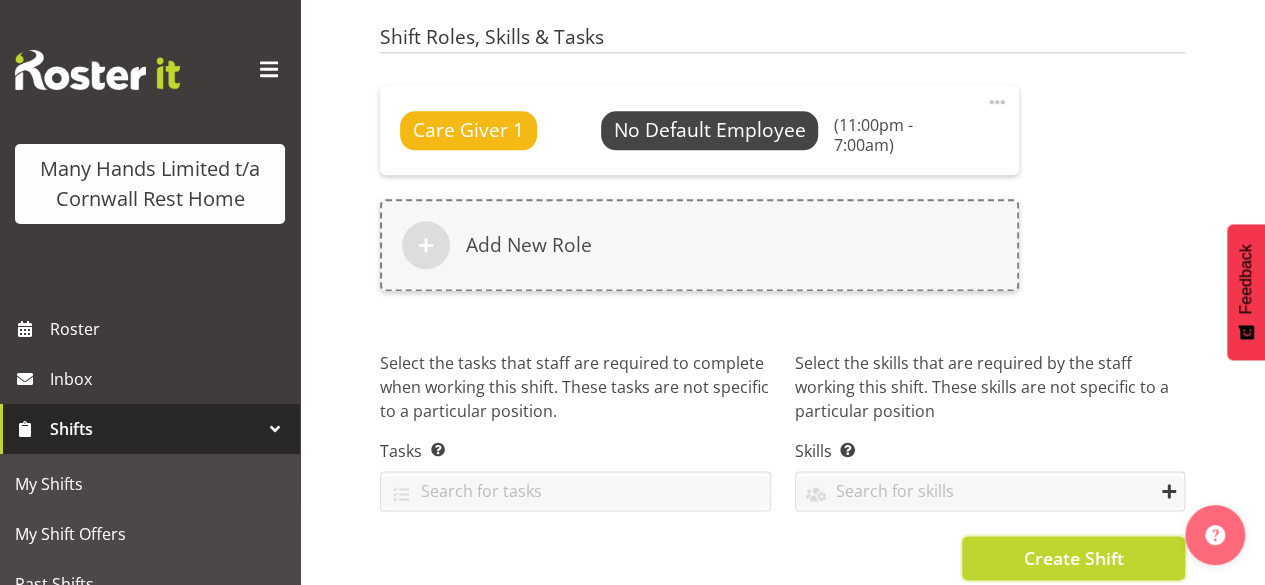 click on "Create Shift" at bounding box center [1073, 558] 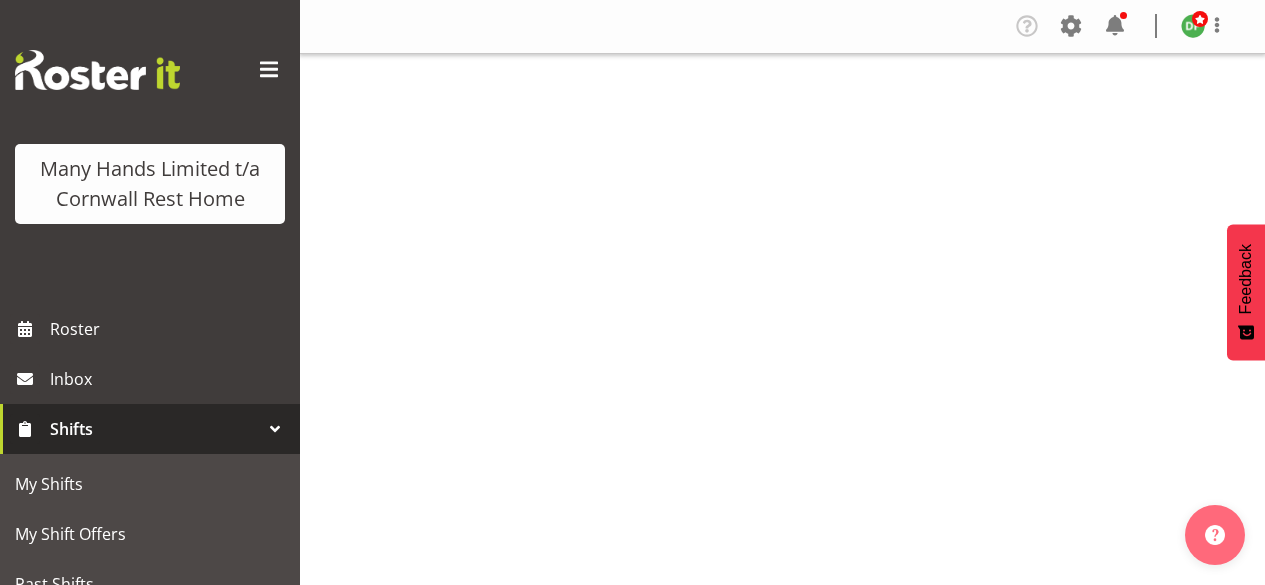 scroll, scrollTop: 0, scrollLeft: 0, axis: both 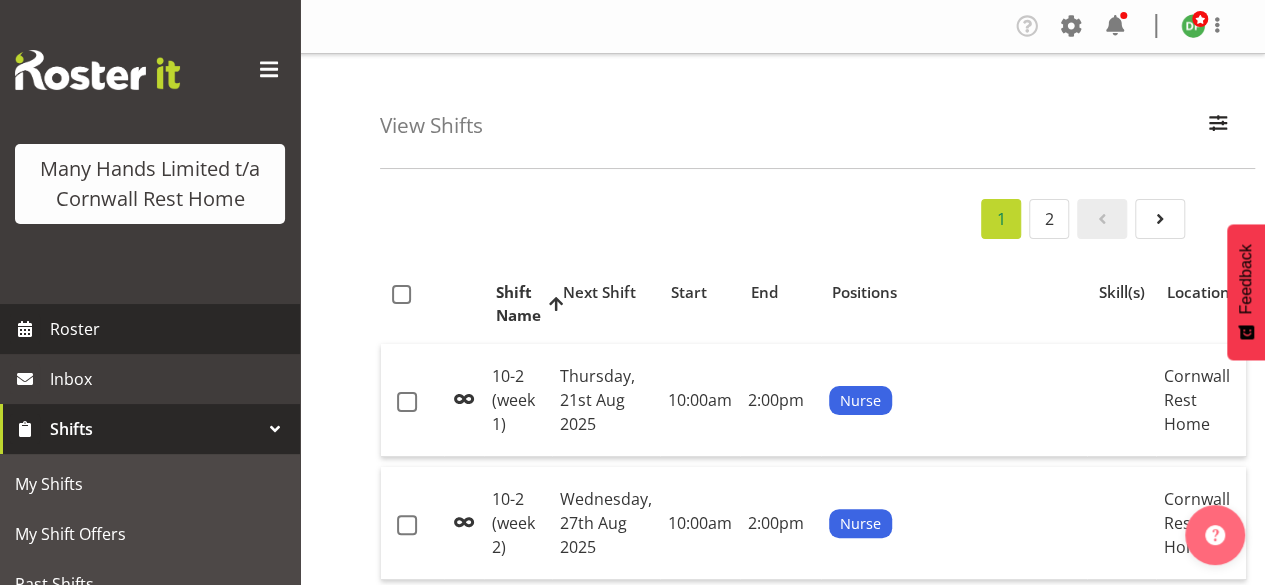 click on "Roster" at bounding box center [170, 329] 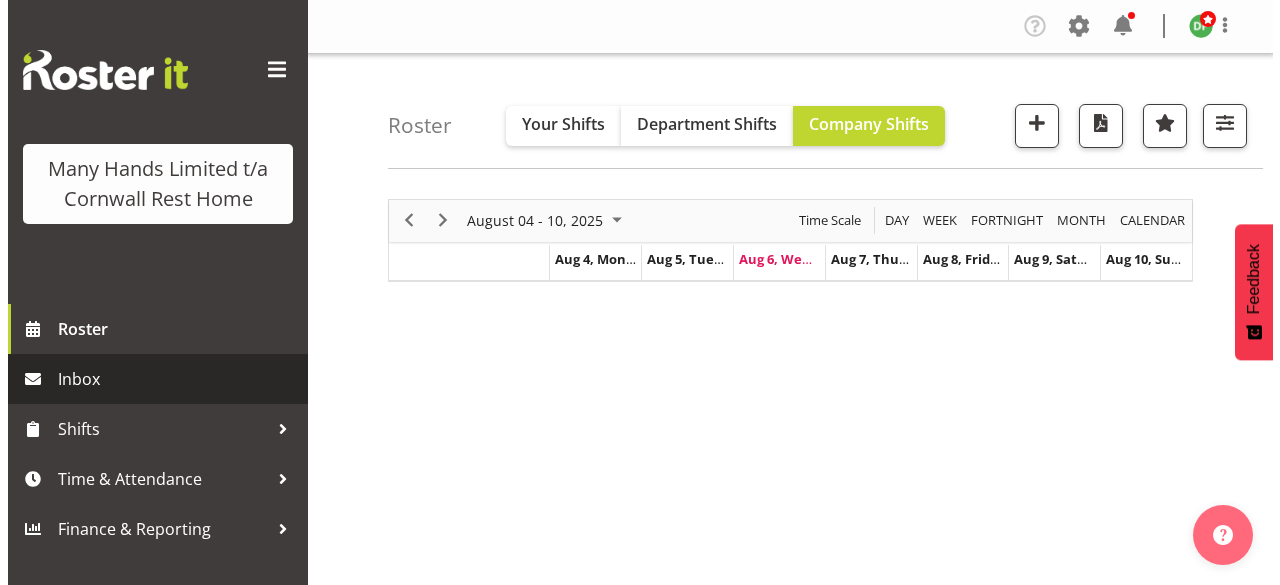 scroll, scrollTop: 0, scrollLeft: 0, axis: both 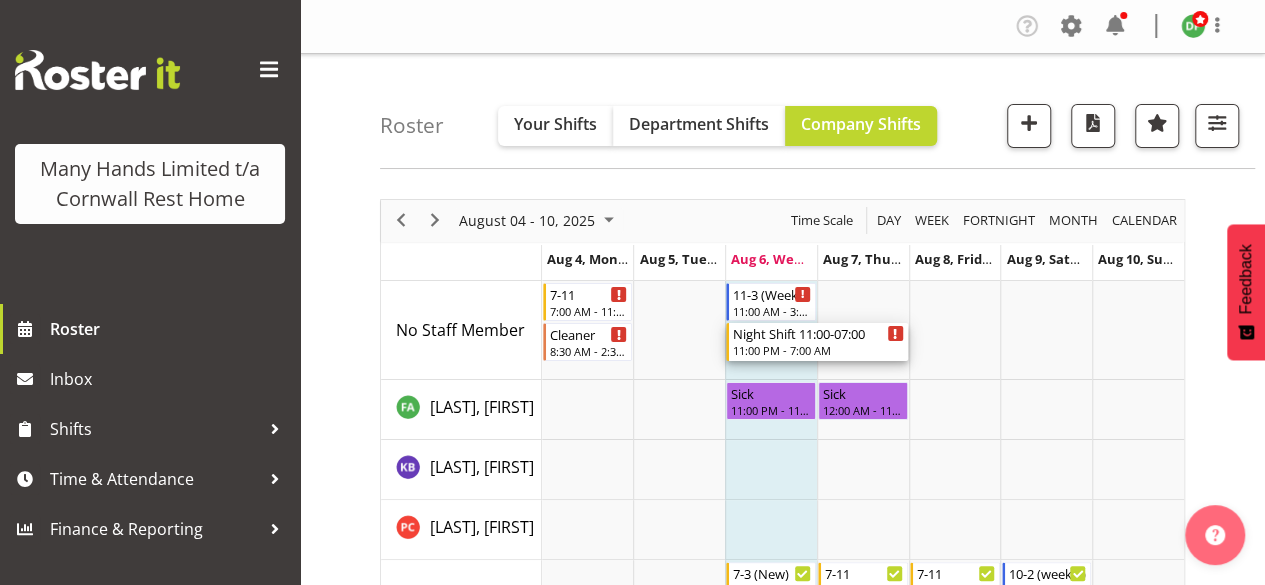 click on "Night Shift 11:00-07:00" at bounding box center (818, 333) 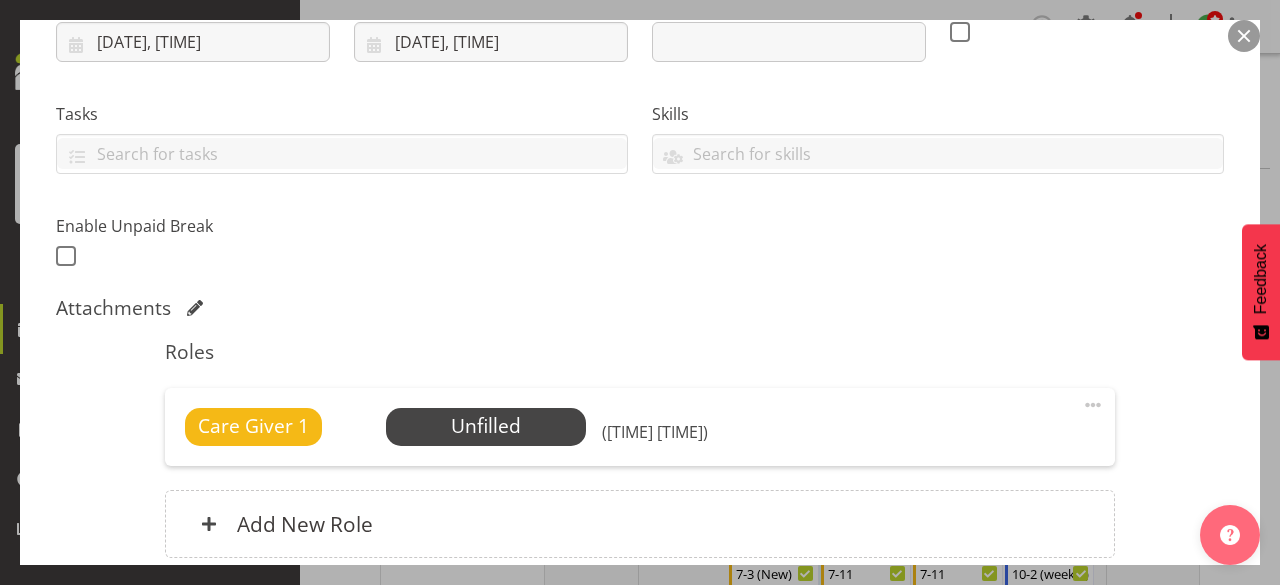 scroll, scrollTop: 400, scrollLeft: 0, axis: vertical 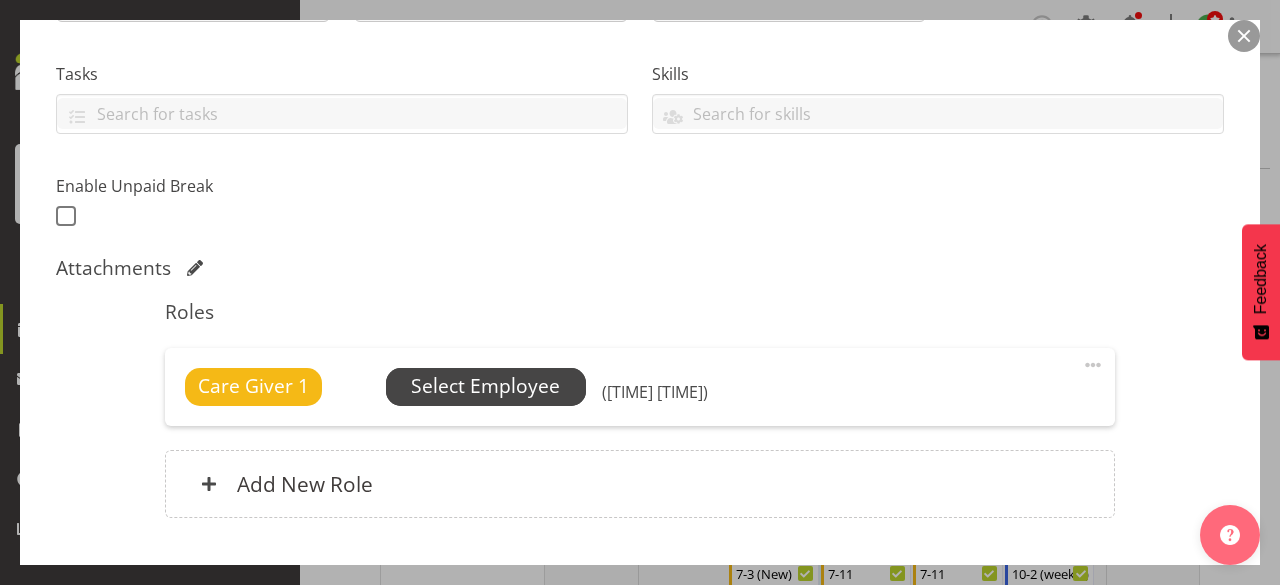 click on "Select Employee" at bounding box center (485, 386) 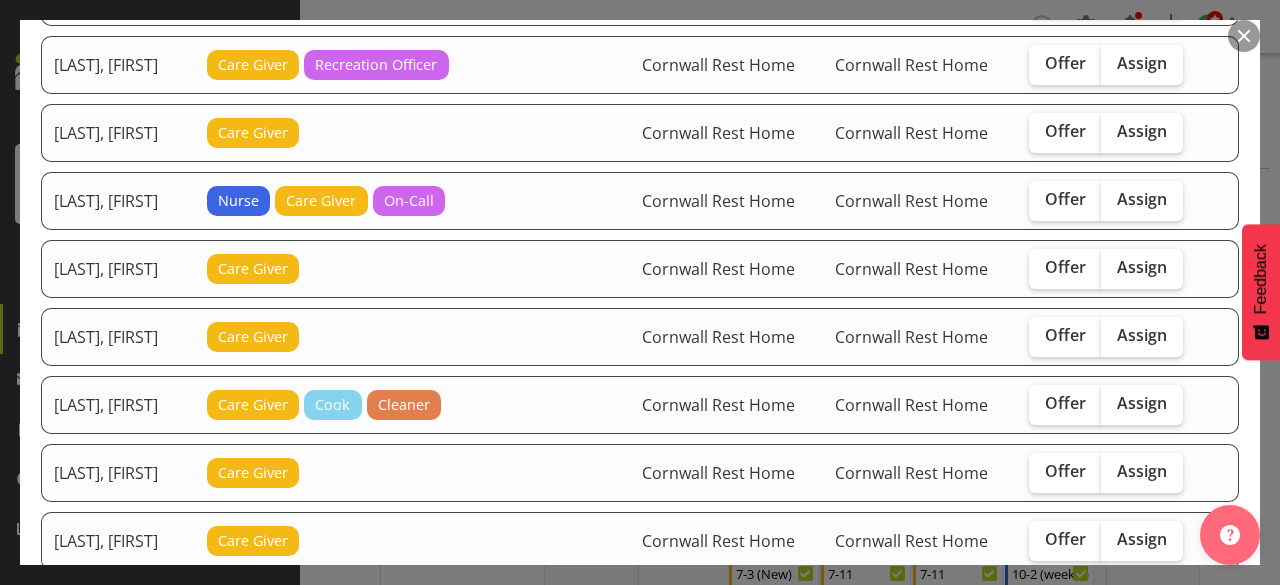 scroll, scrollTop: 840, scrollLeft: 0, axis: vertical 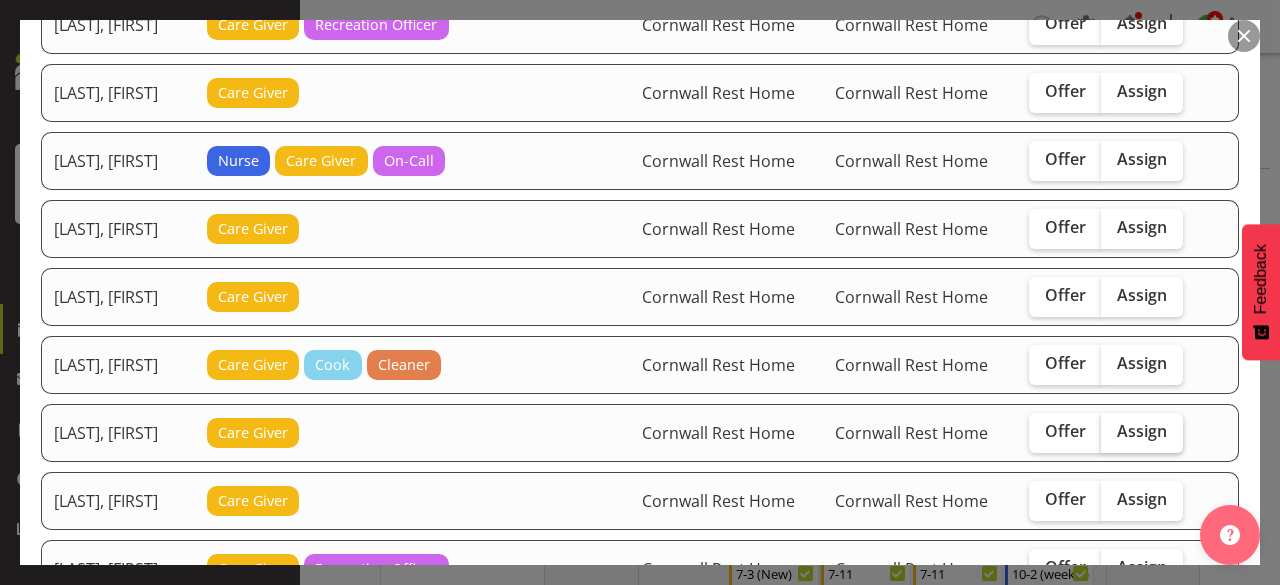 click on "Assign" at bounding box center [1142, 431] 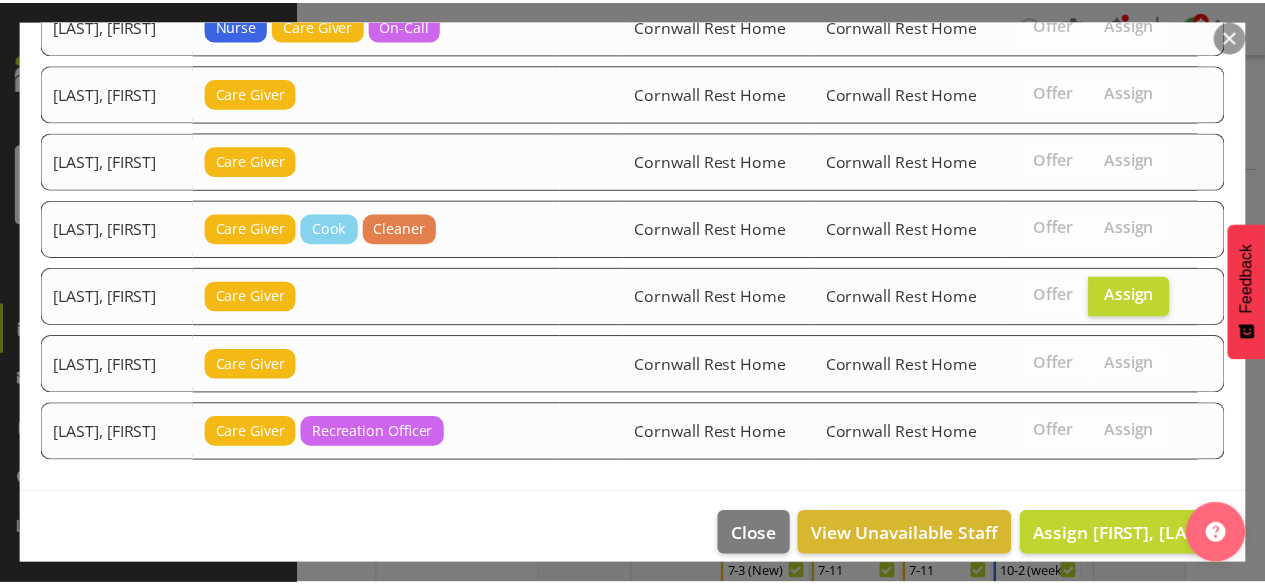 scroll, scrollTop: 984, scrollLeft: 0, axis: vertical 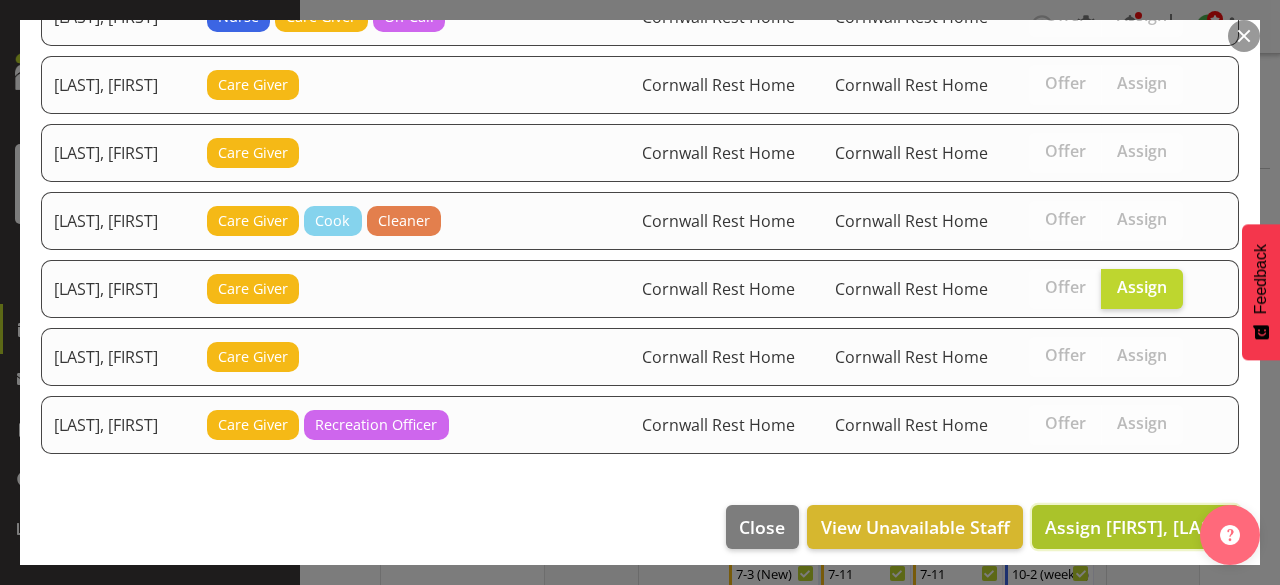 click on "Assign Pia, Taini" at bounding box center [1136, 527] 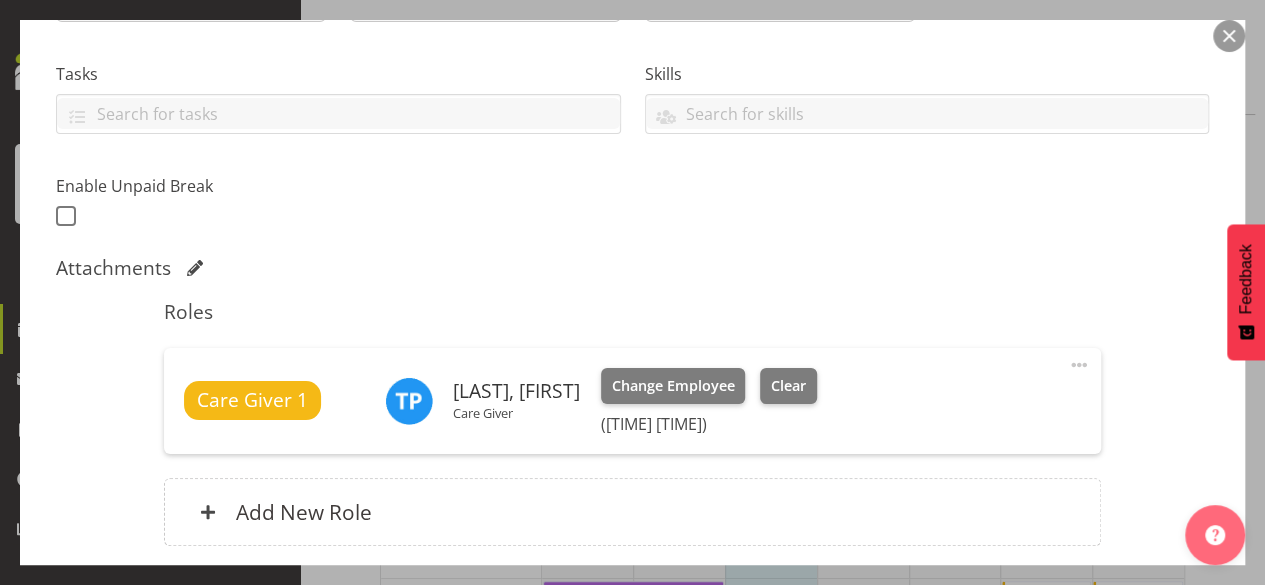 scroll, scrollTop: 120, scrollLeft: 0, axis: vertical 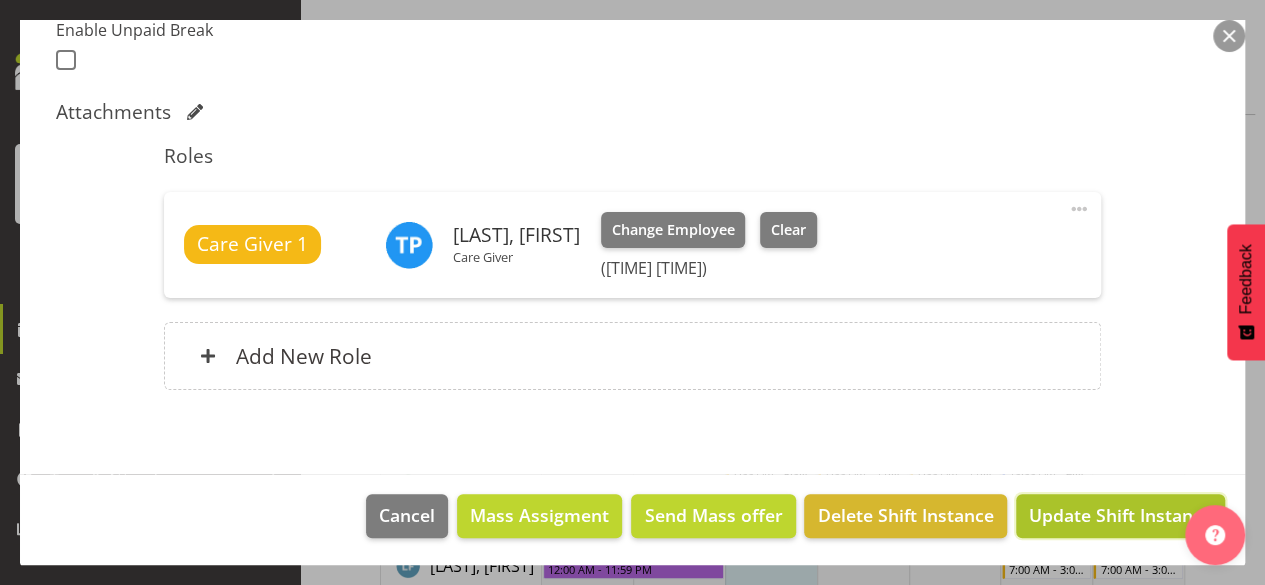 click on "Update Shift Instance" at bounding box center [1120, 515] 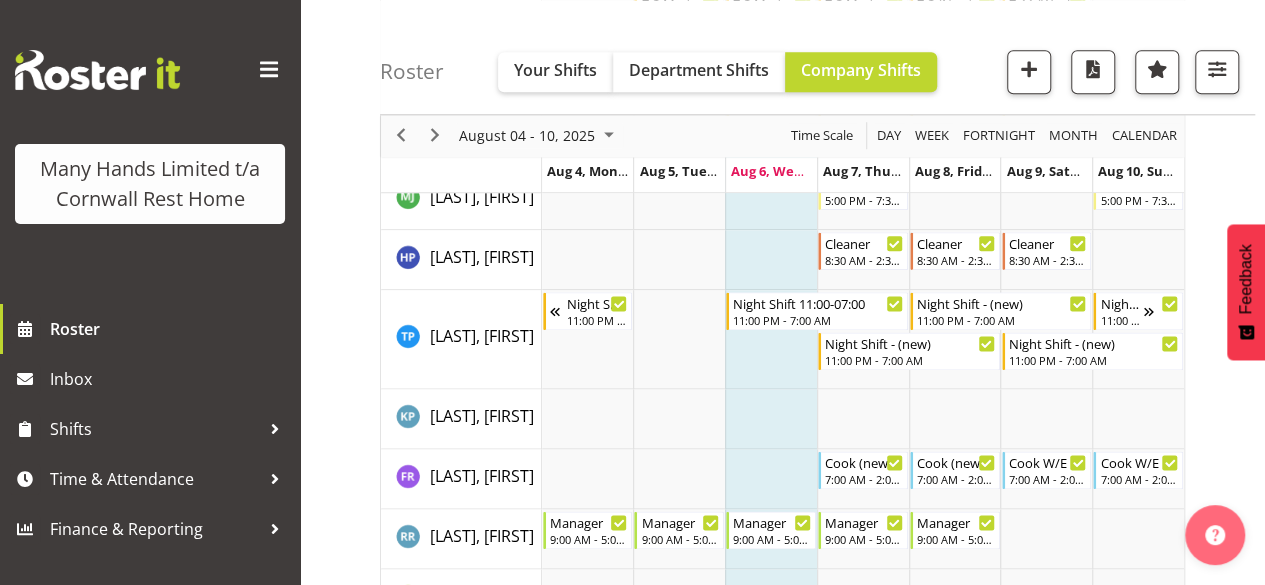 scroll, scrollTop: 1122, scrollLeft: 0, axis: vertical 